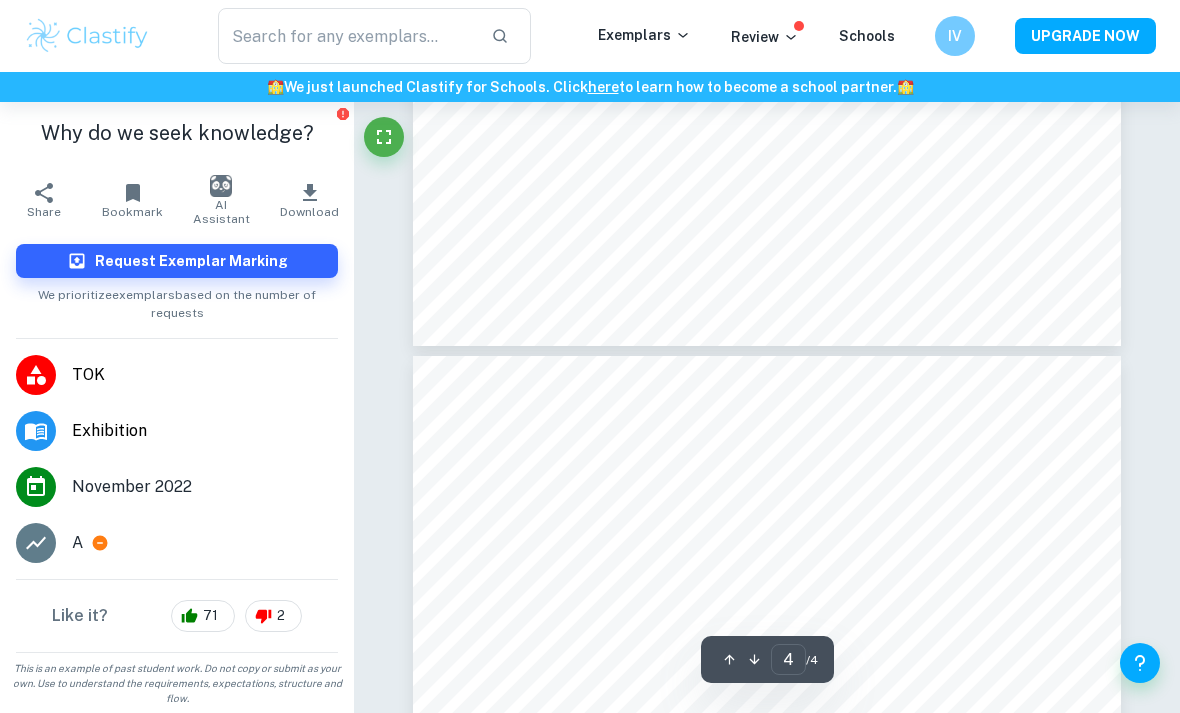 type on "3" 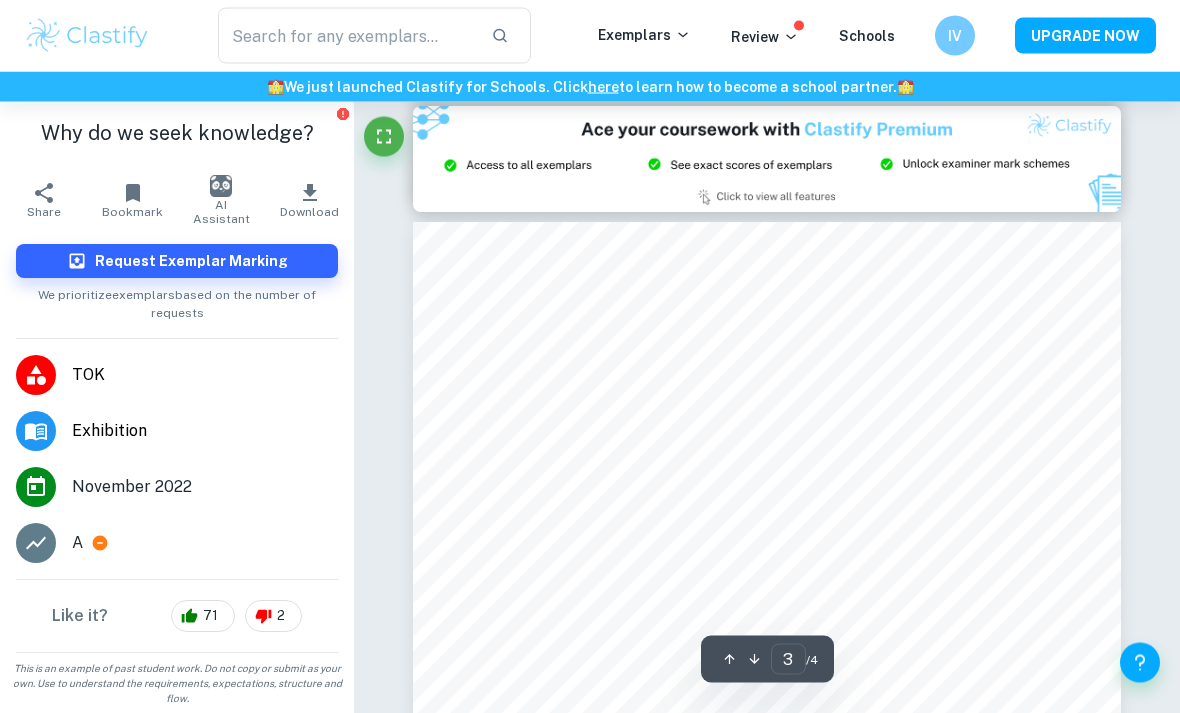 scroll, scrollTop: 2078, scrollLeft: 0, axis: vertical 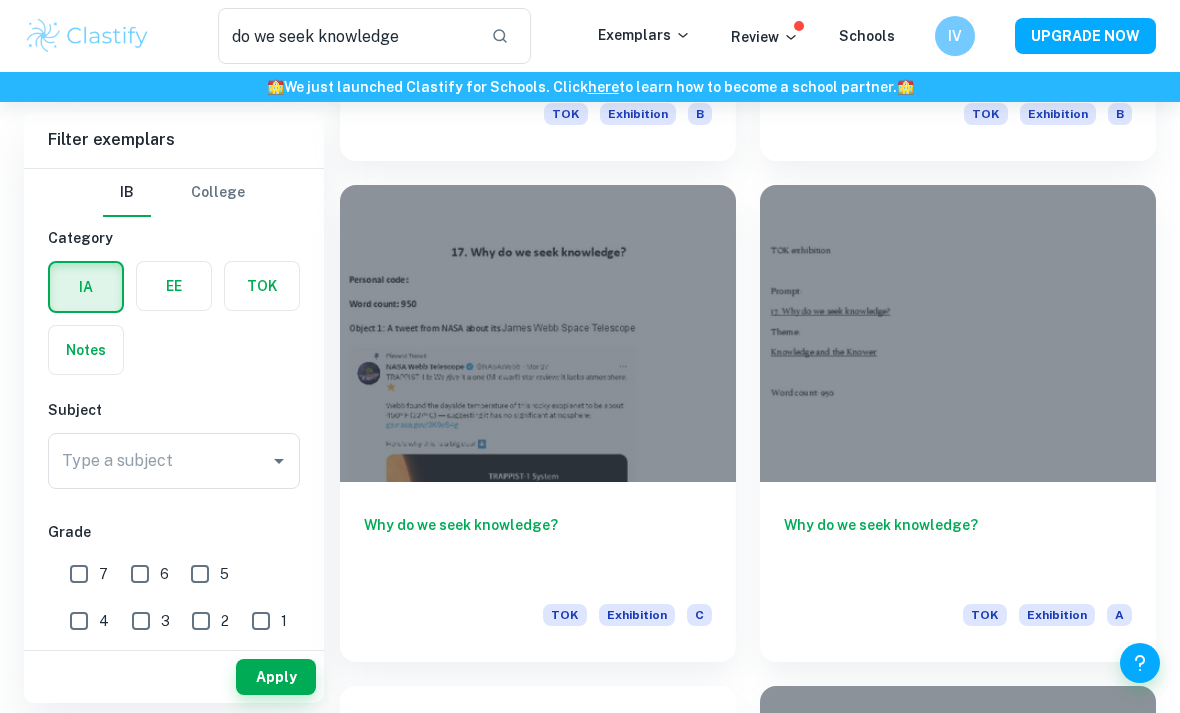 click at bounding box center (958, 333) 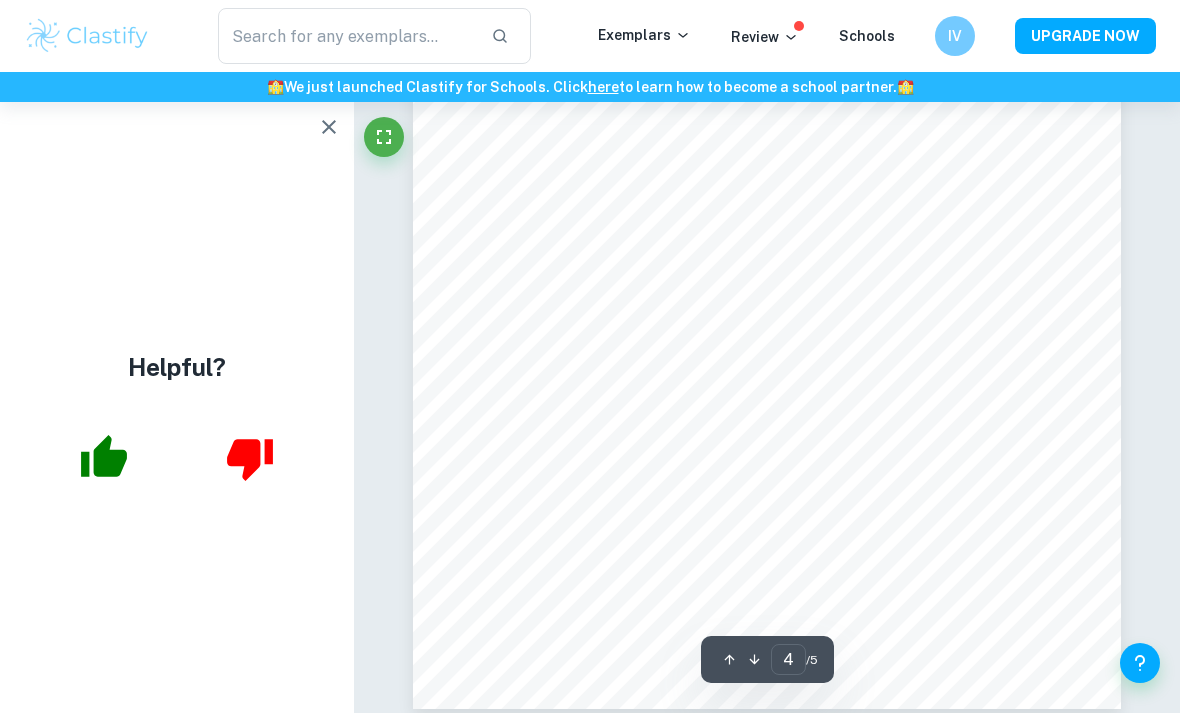 scroll, scrollTop: 3688, scrollLeft: 0, axis: vertical 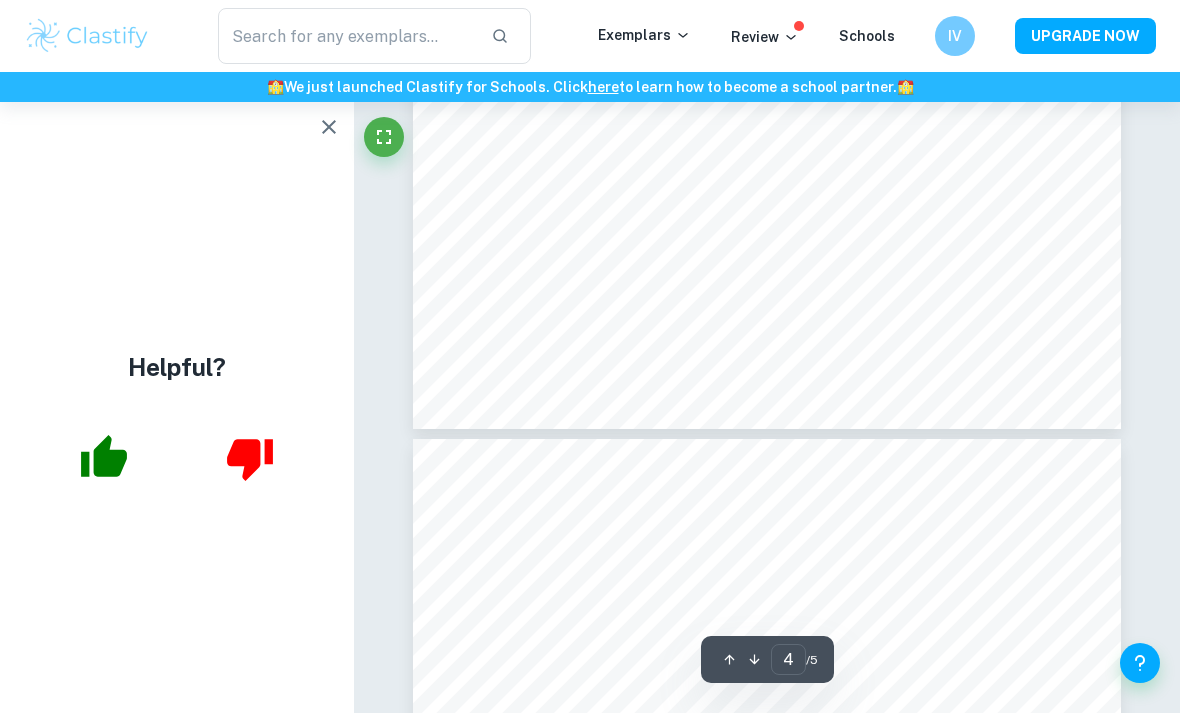 type on "5" 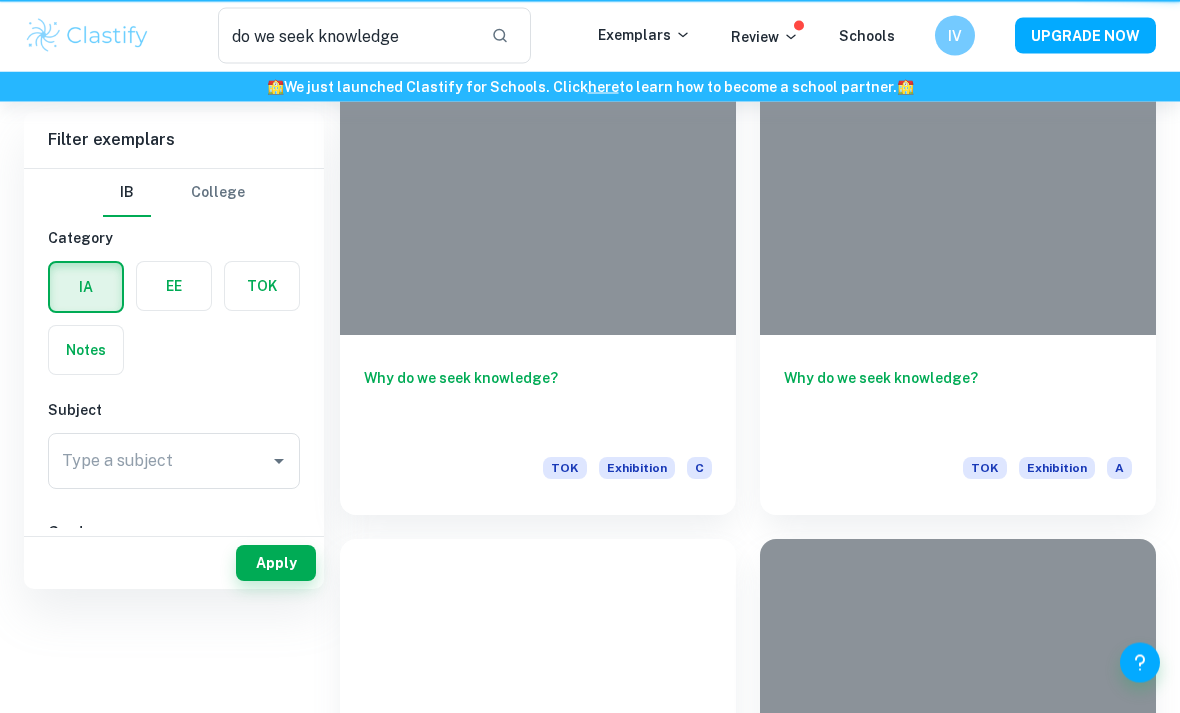 type on "do we seek knowledge" 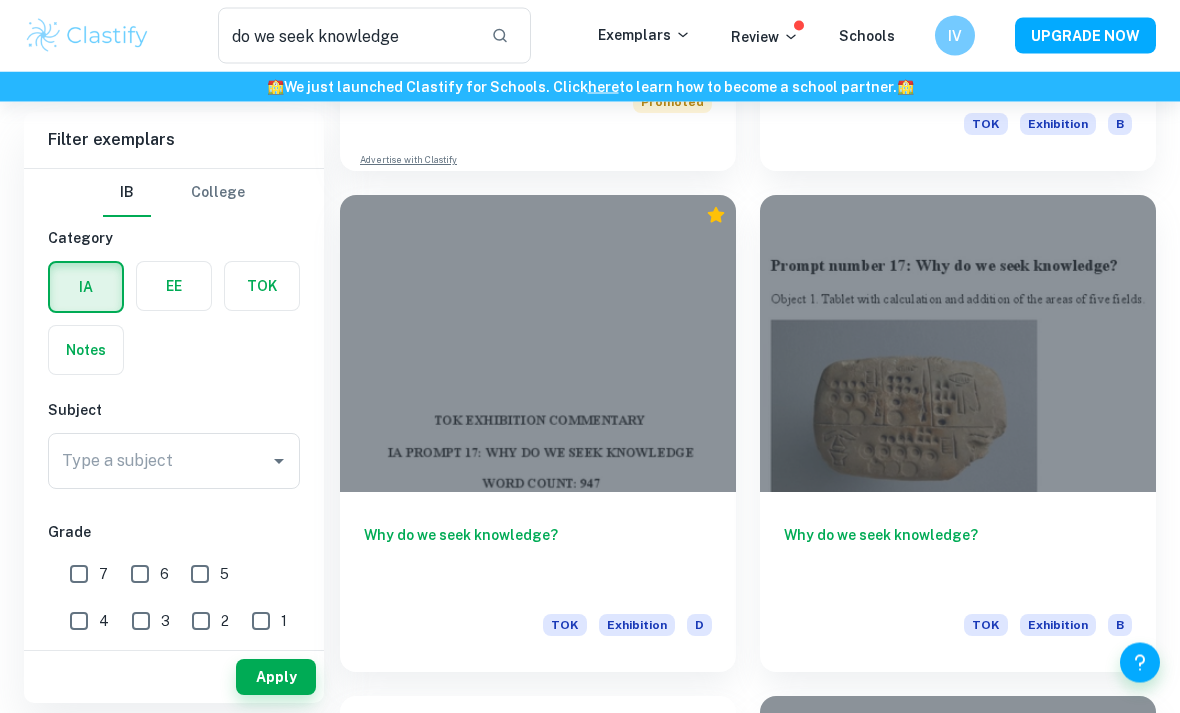 scroll, scrollTop: 5035, scrollLeft: 0, axis: vertical 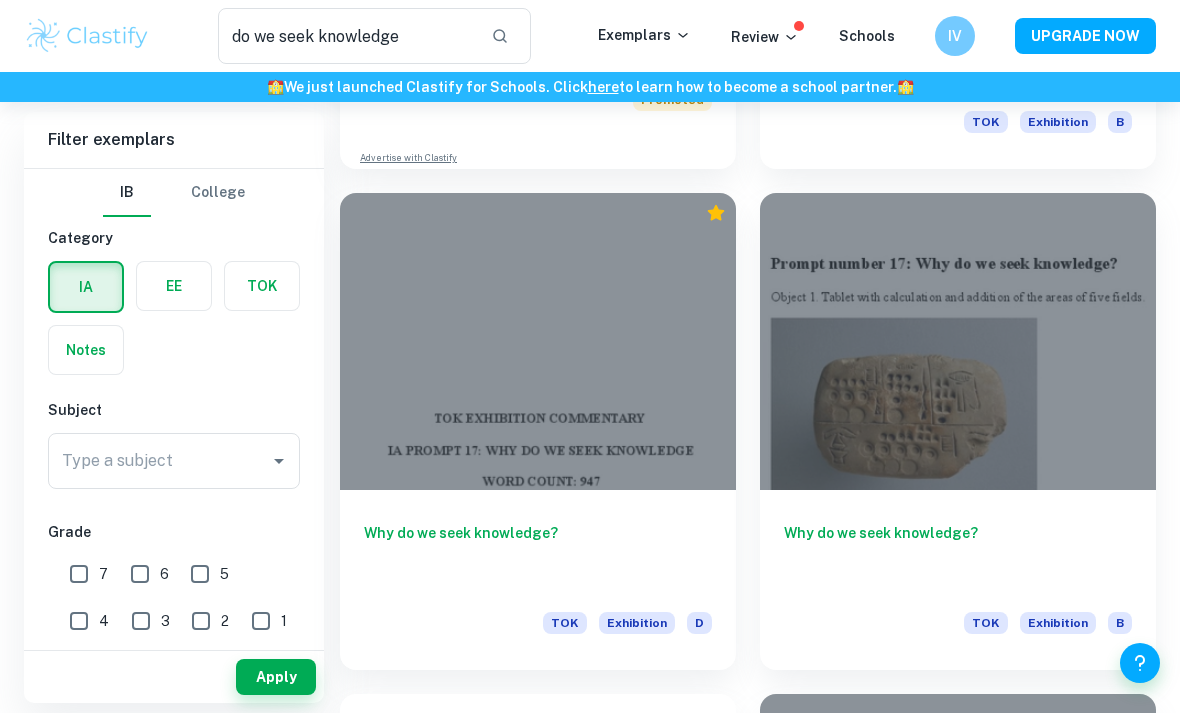 click at bounding box center [538, 341] 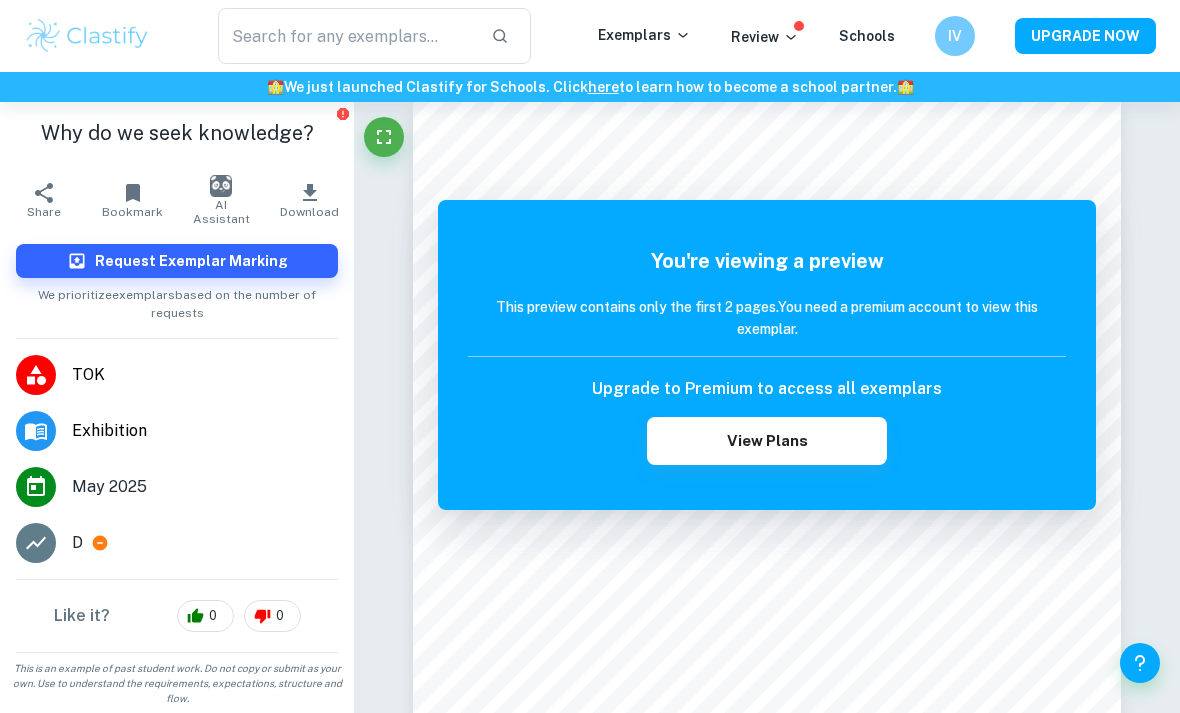 scroll, scrollTop: 0, scrollLeft: 0, axis: both 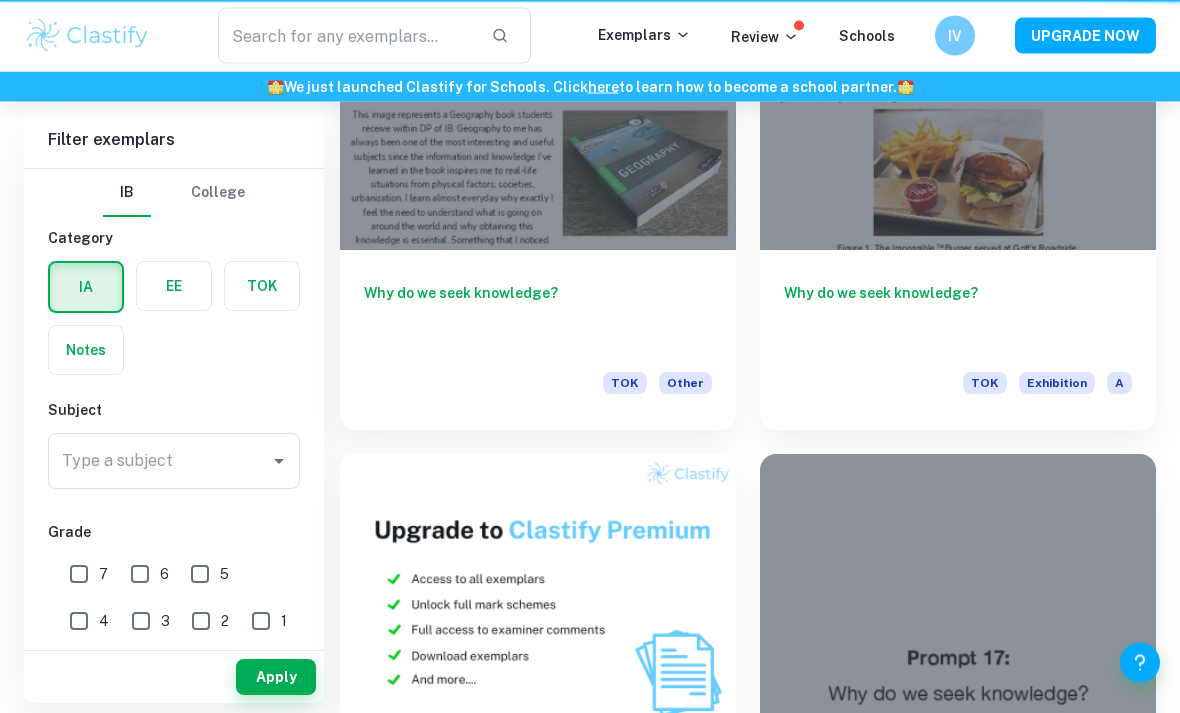 type on "do we seek knowledge" 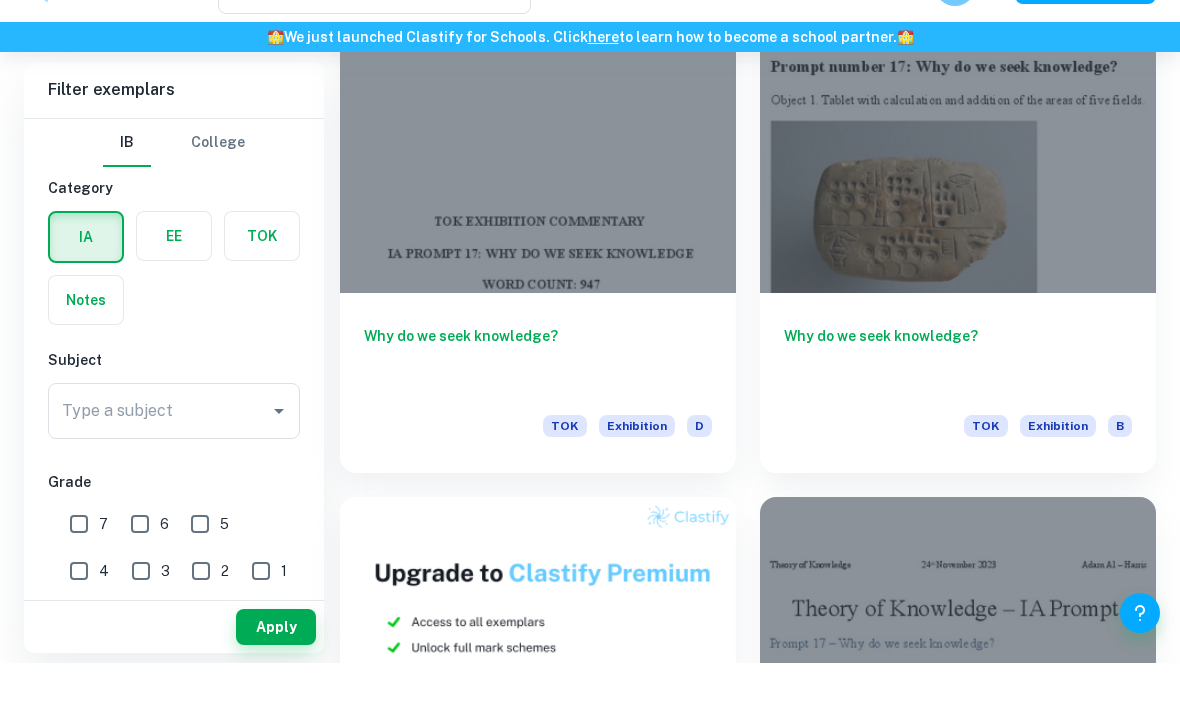 scroll, scrollTop: 5231, scrollLeft: 0, axis: vertical 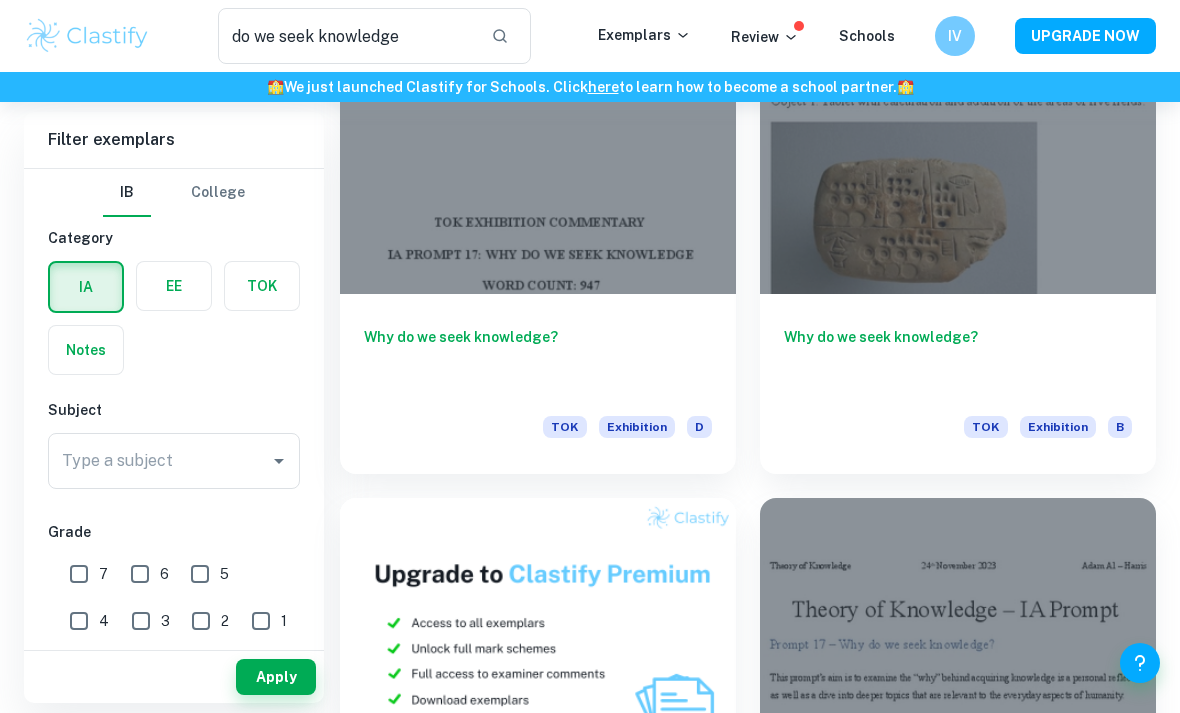 click at bounding box center [958, 145] 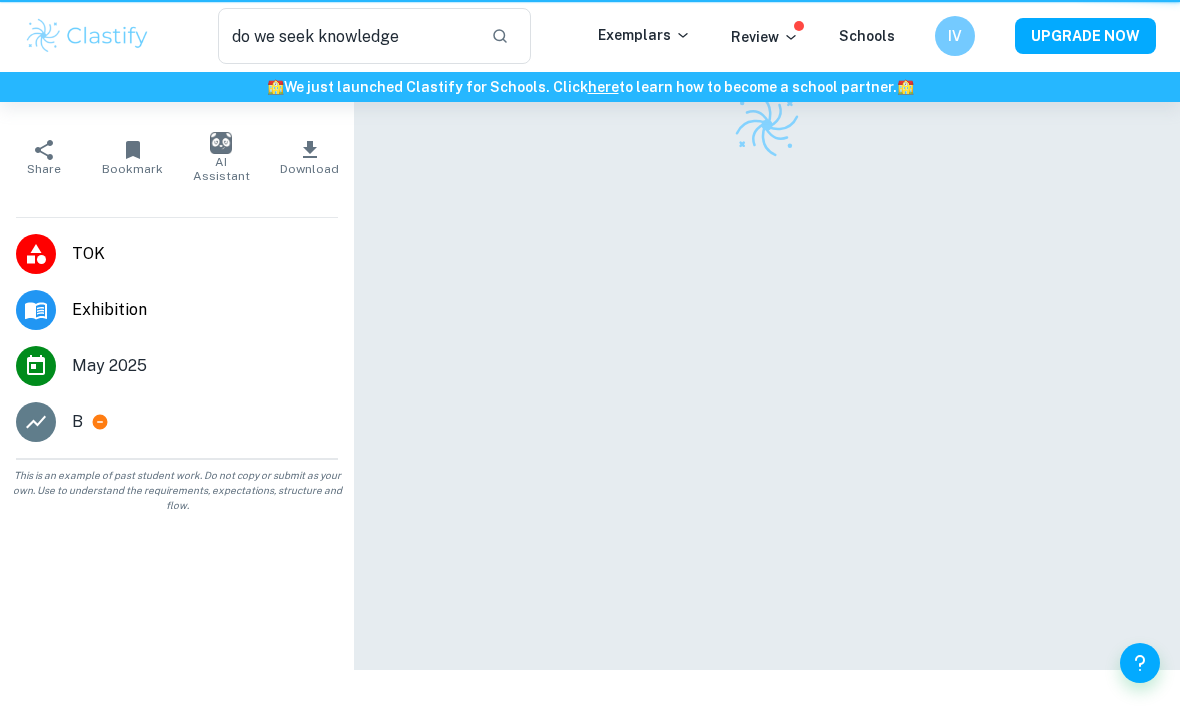 type 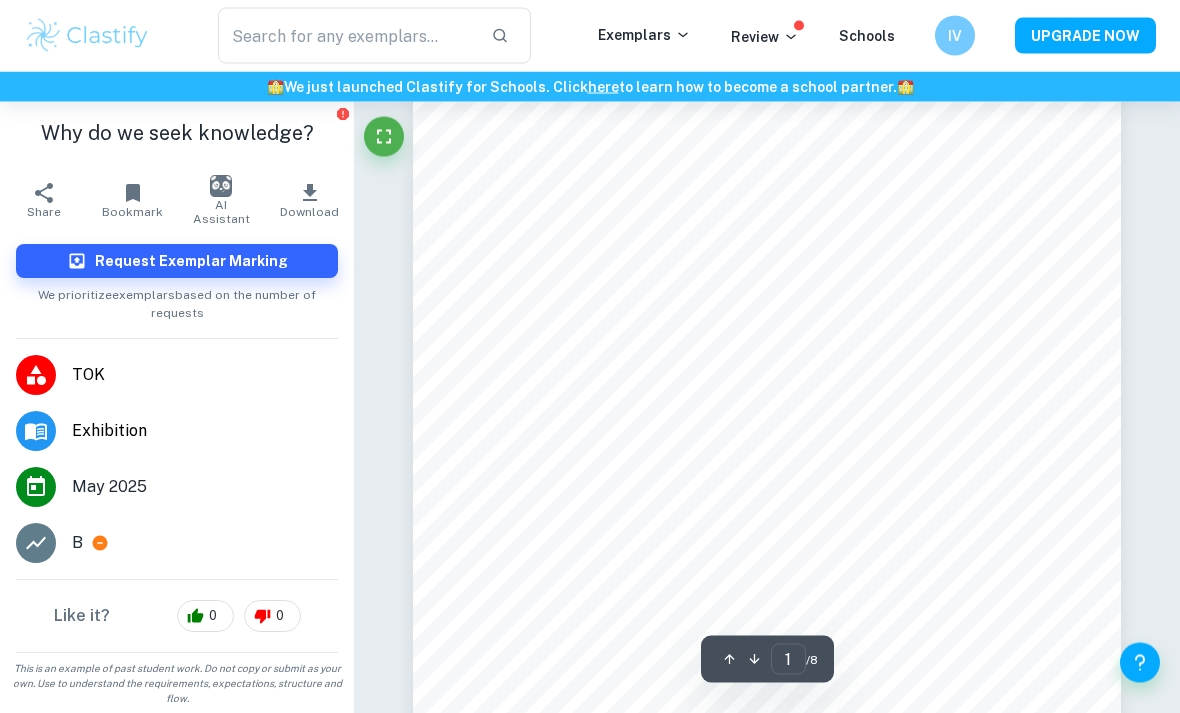 scroll, scrollTop: 482, scrollLeft: 0, axis: vertical 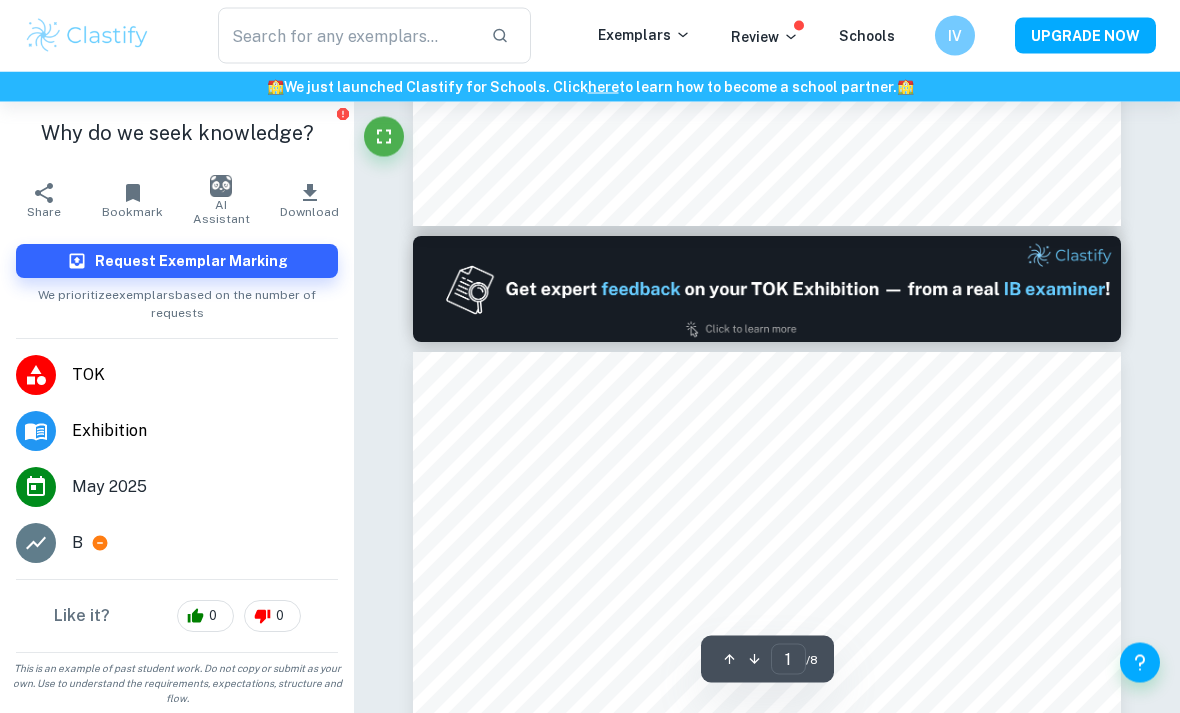 type on "2" 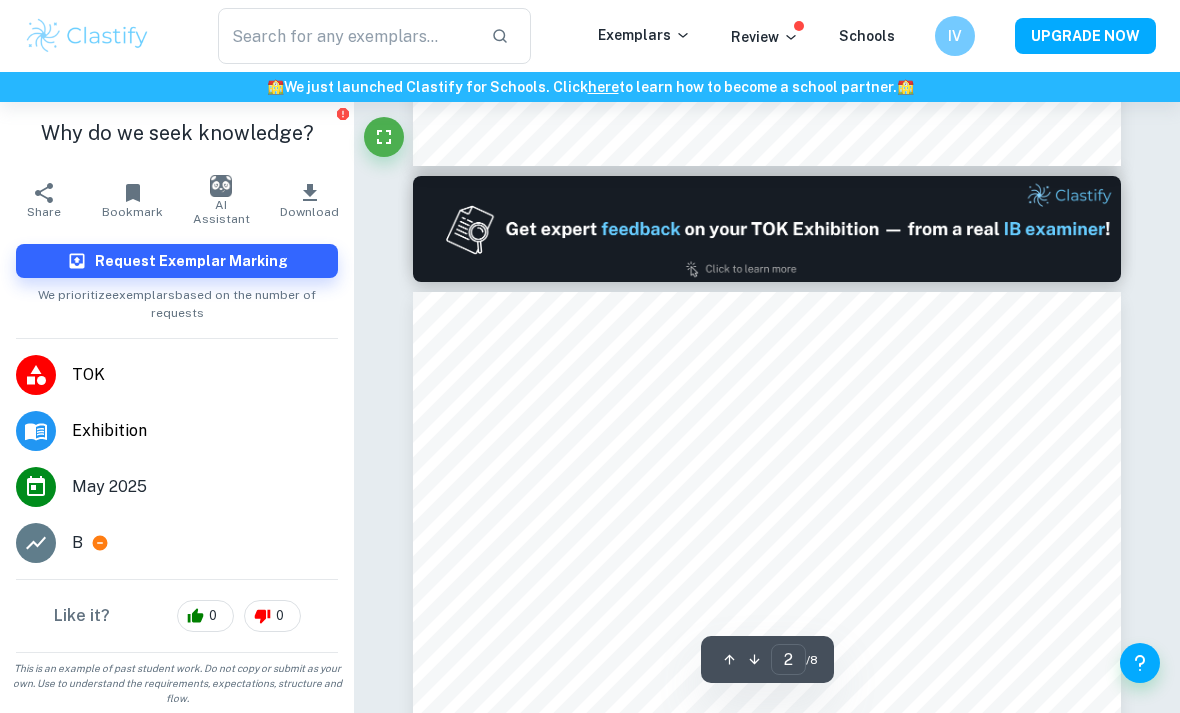 scroll, scrollTop: 1056, scrollLeft: 0, axis: vertical 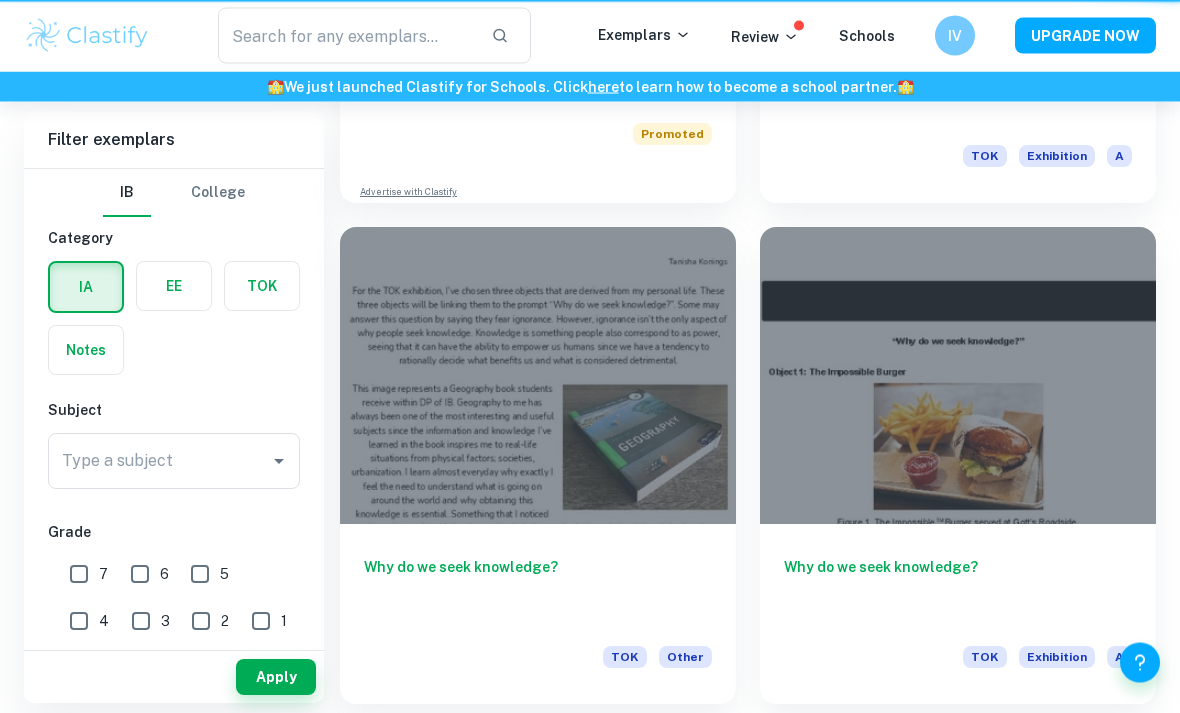 type on "do we seek knowledge" 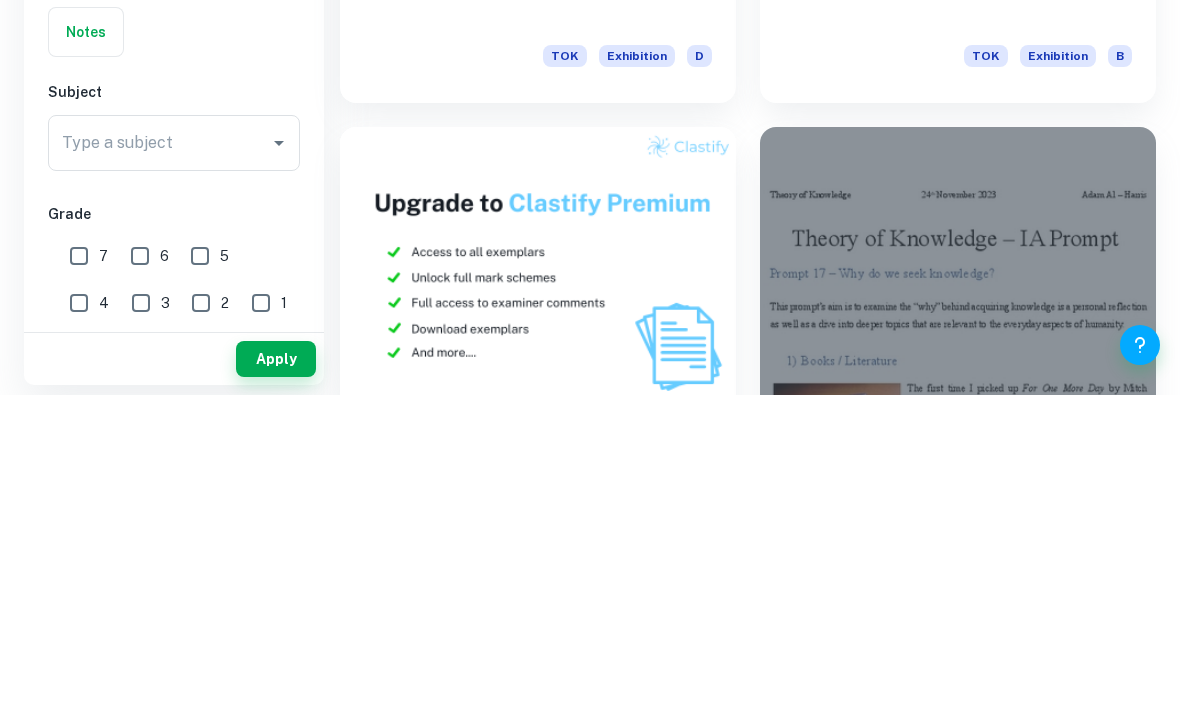 scroll, scrollTop: 5509, scrollLeft: 0, axis: vertical 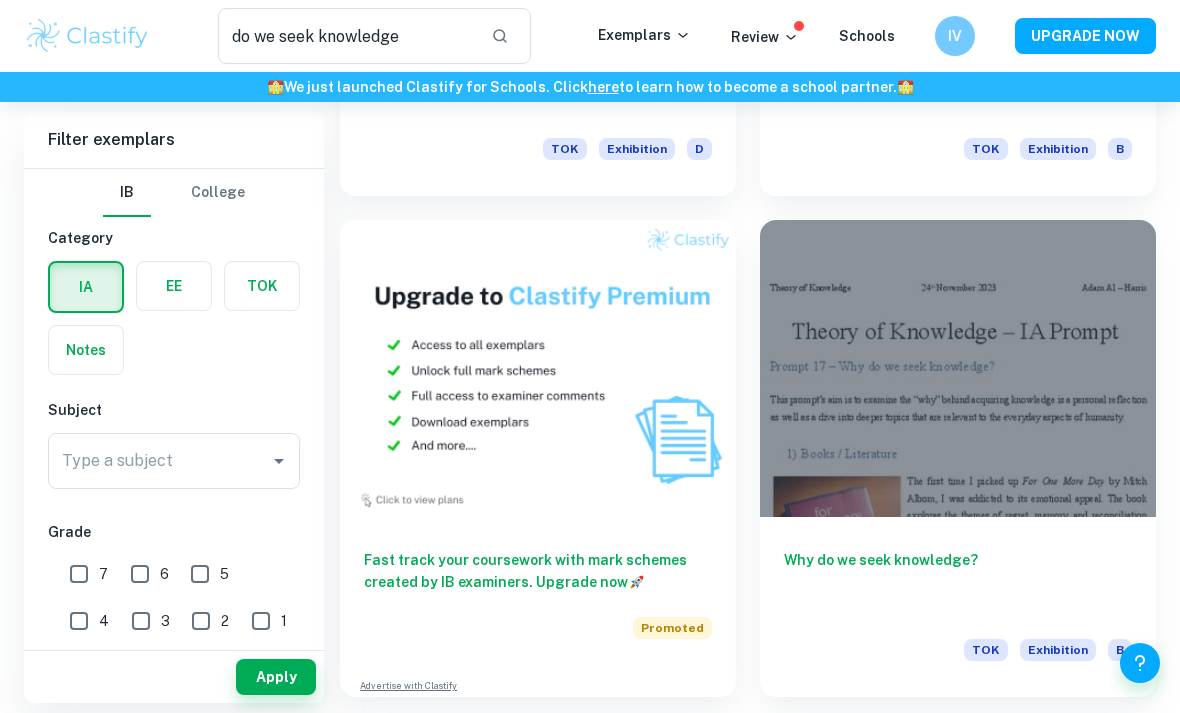 click on "2" at bounding box center [767, 737] 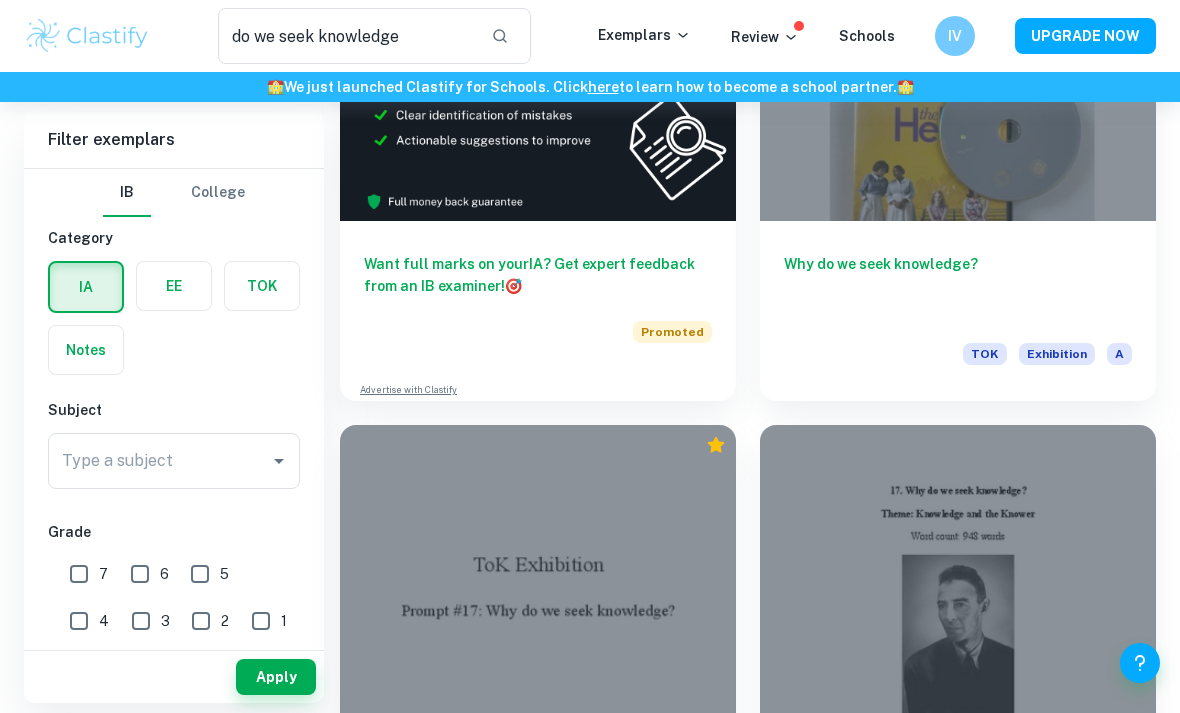 scroll, scrollTop: 846, scrollLeft: 0, axis: vertical 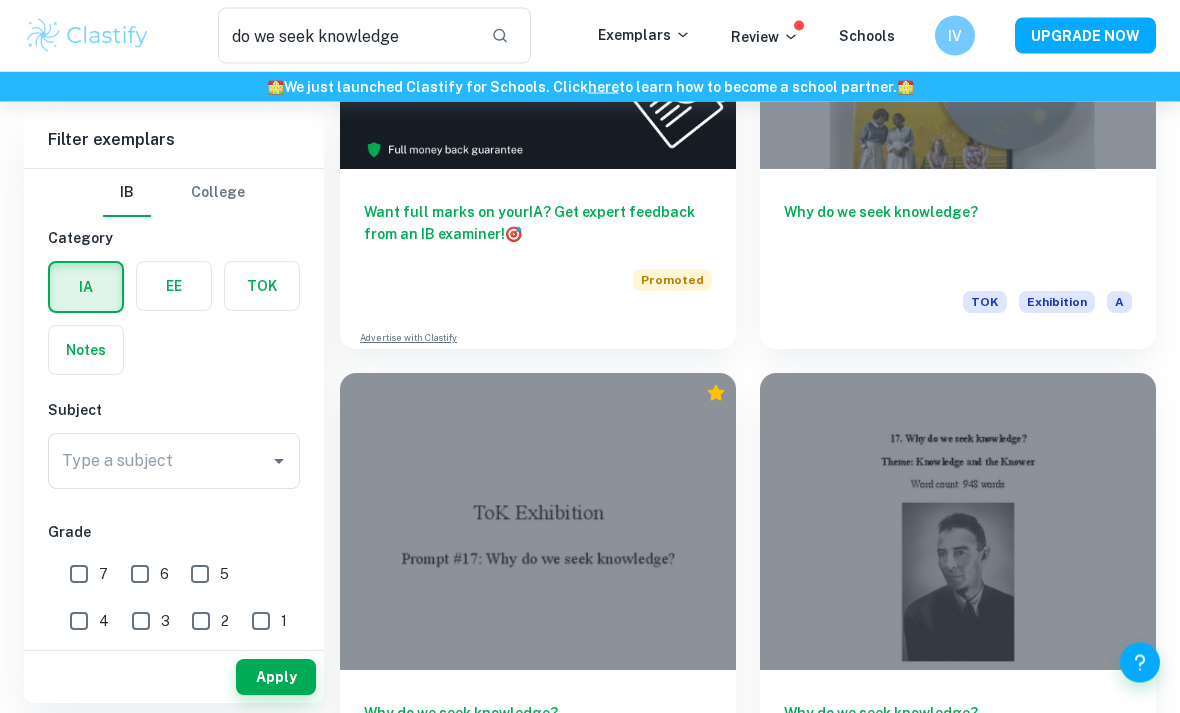 click at bounding box center (958, 21) 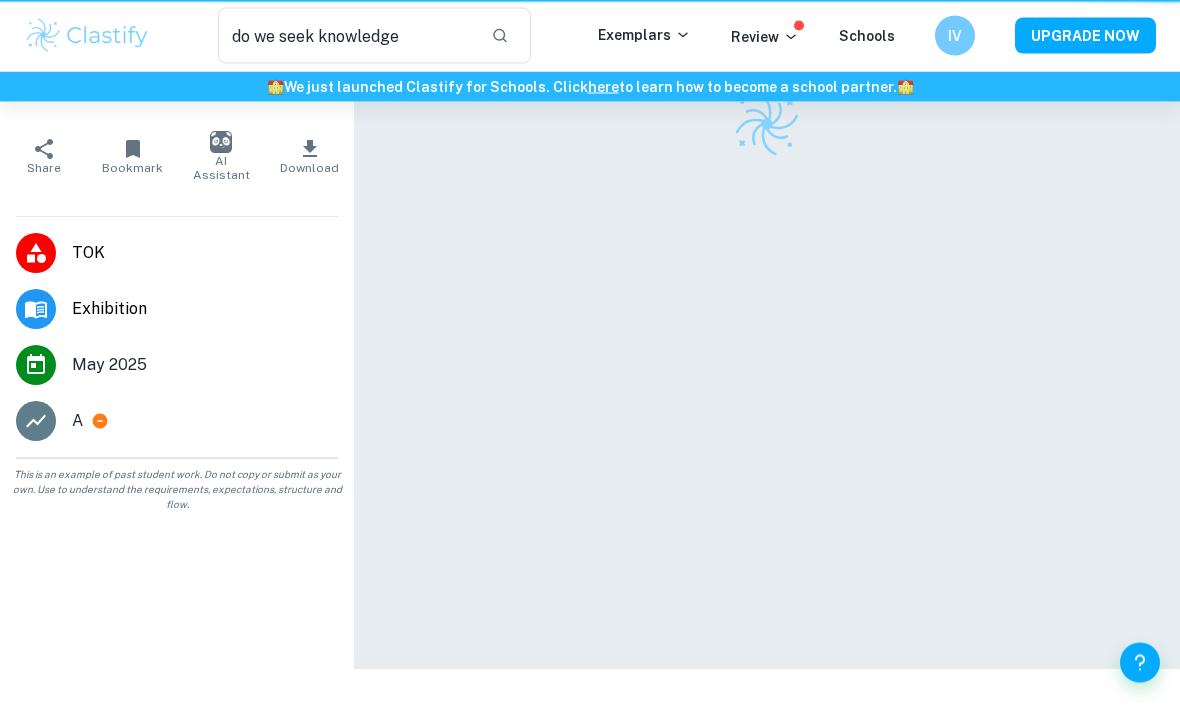 type 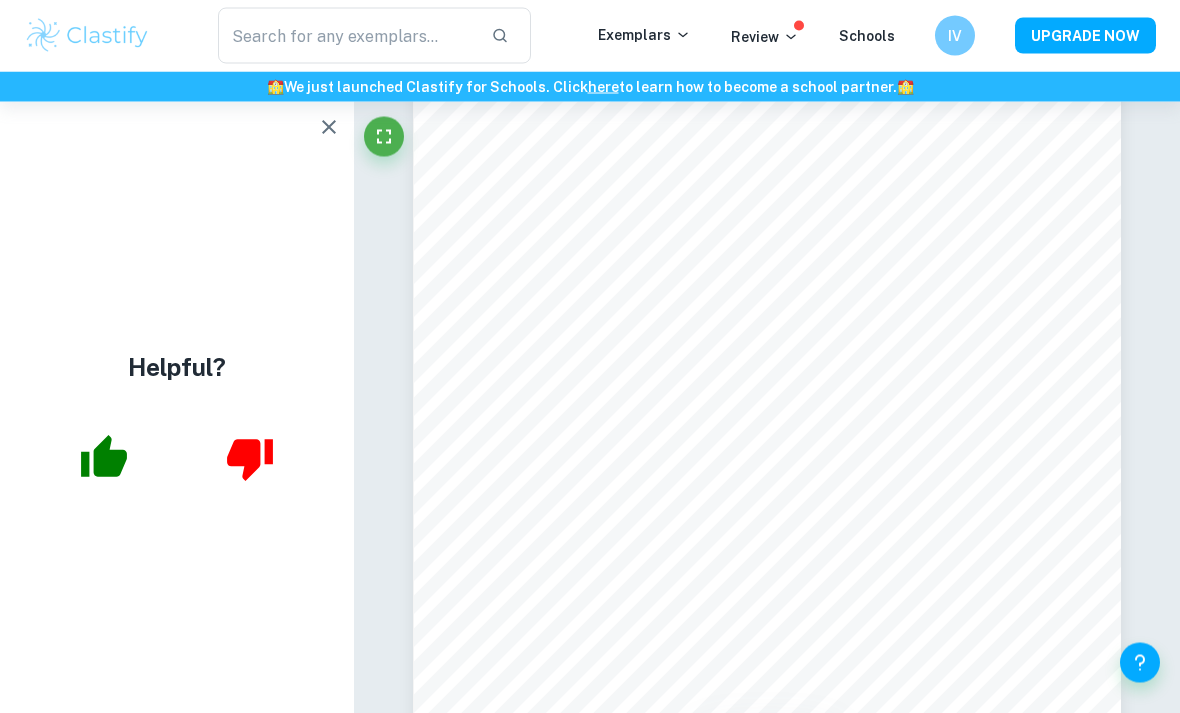 scroll, scrollTop: 3320, scrollLeft: 0, axis: vertical 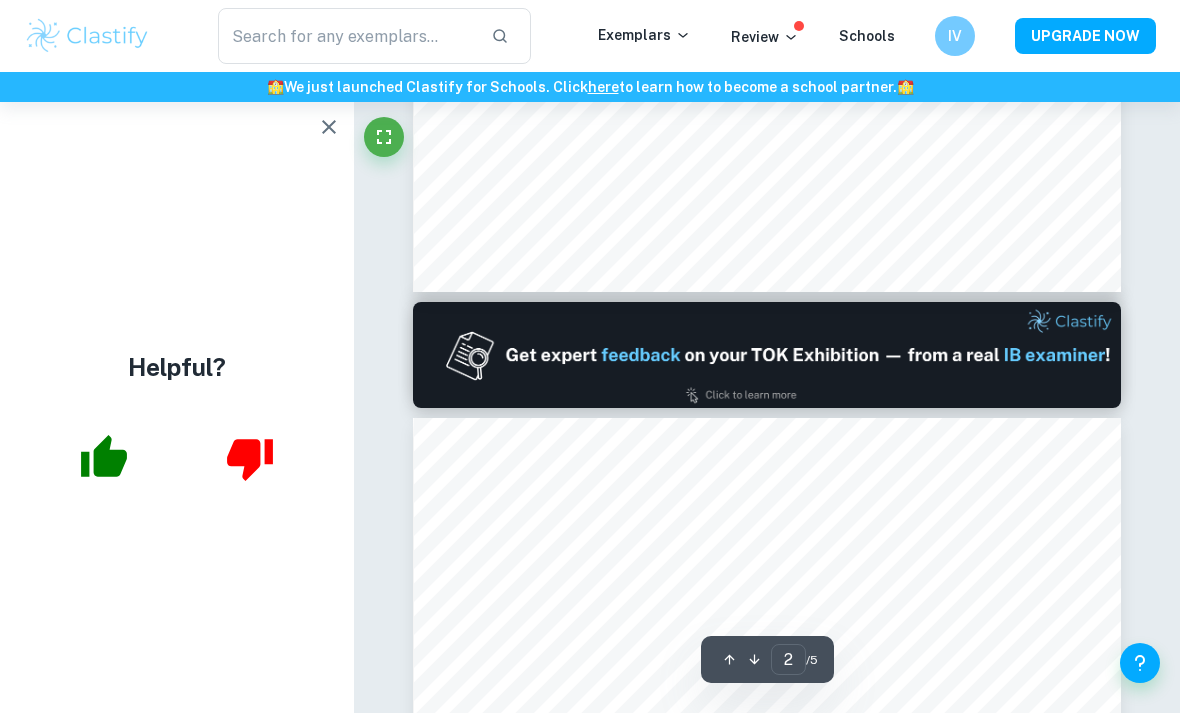 type on "1" 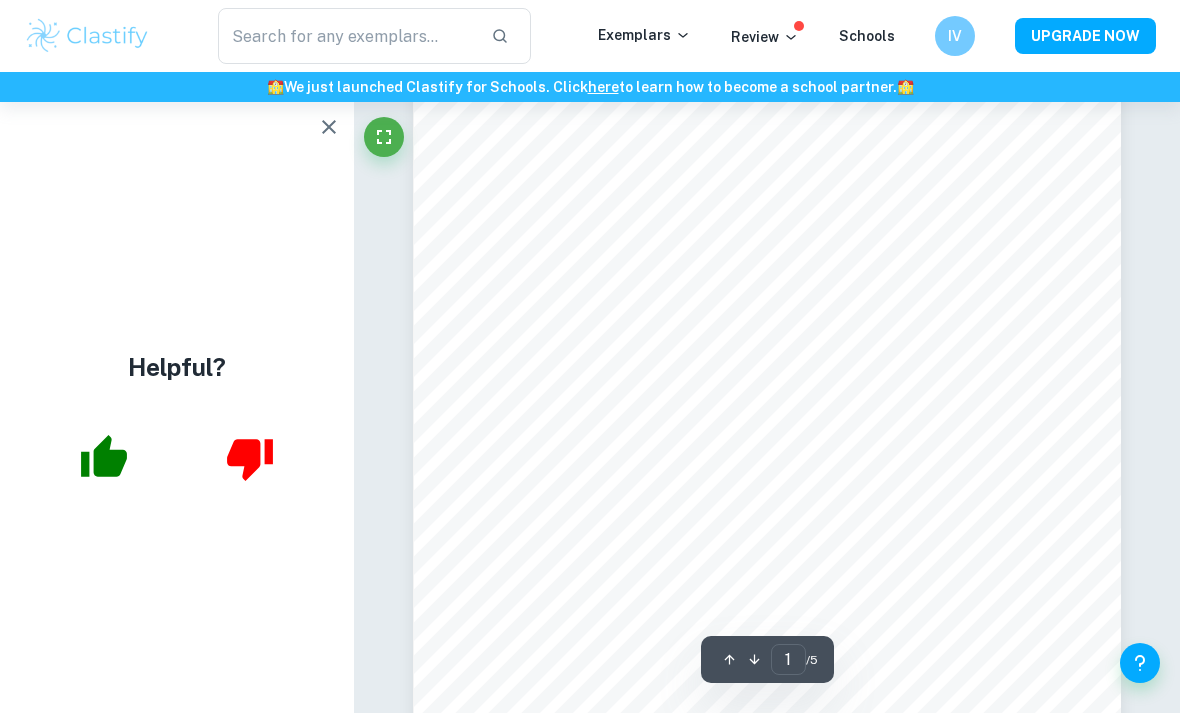 scroll, scrollTop: 0, scrollLeft: 0, axis: both 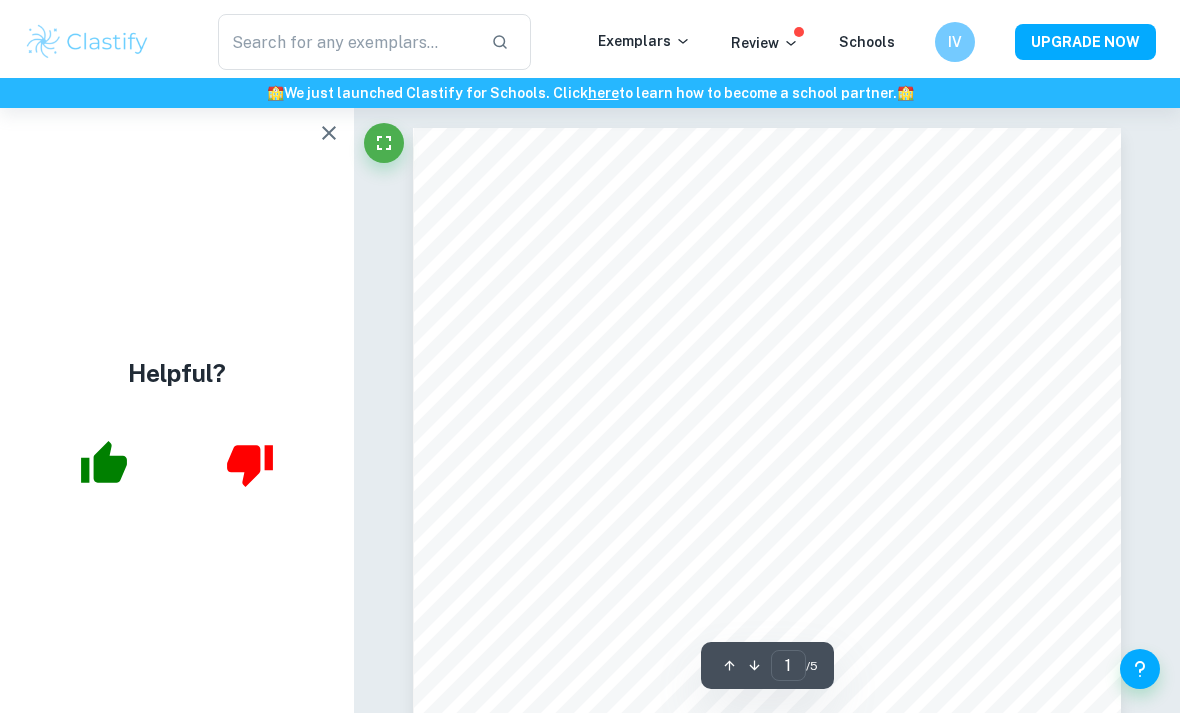 type on "do we seek knowledge" 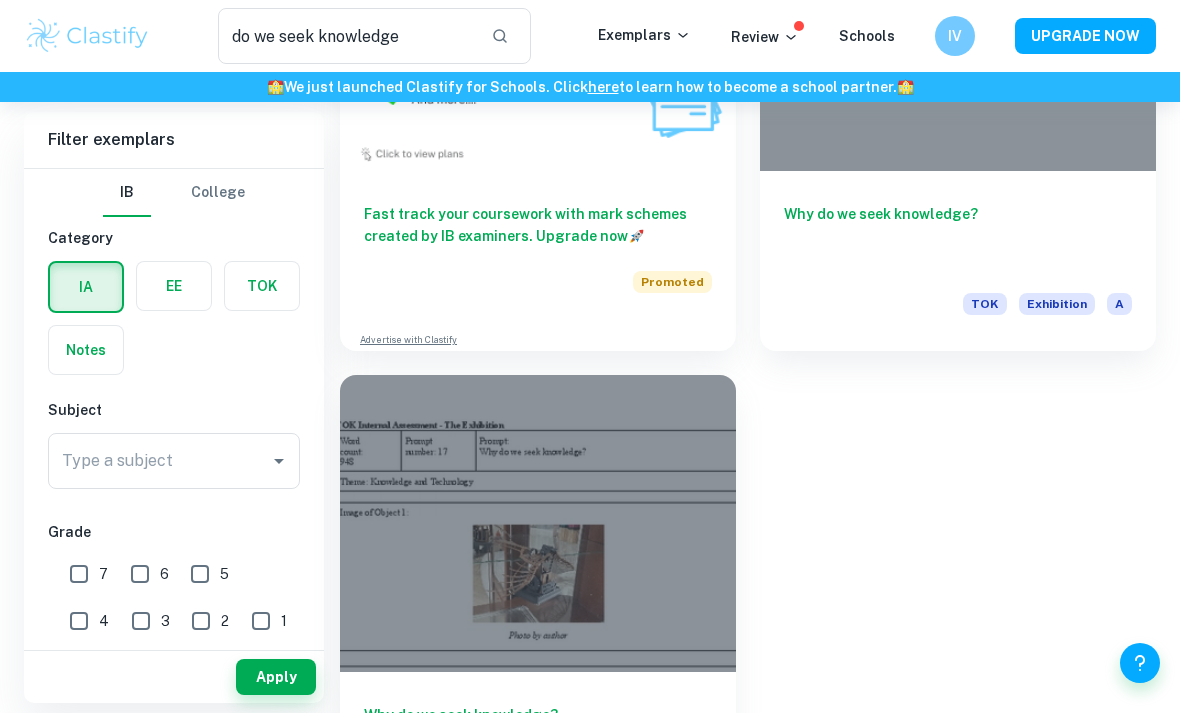 scroll, scrollTop: 1956, scrollLeft: 0, axis: vertical 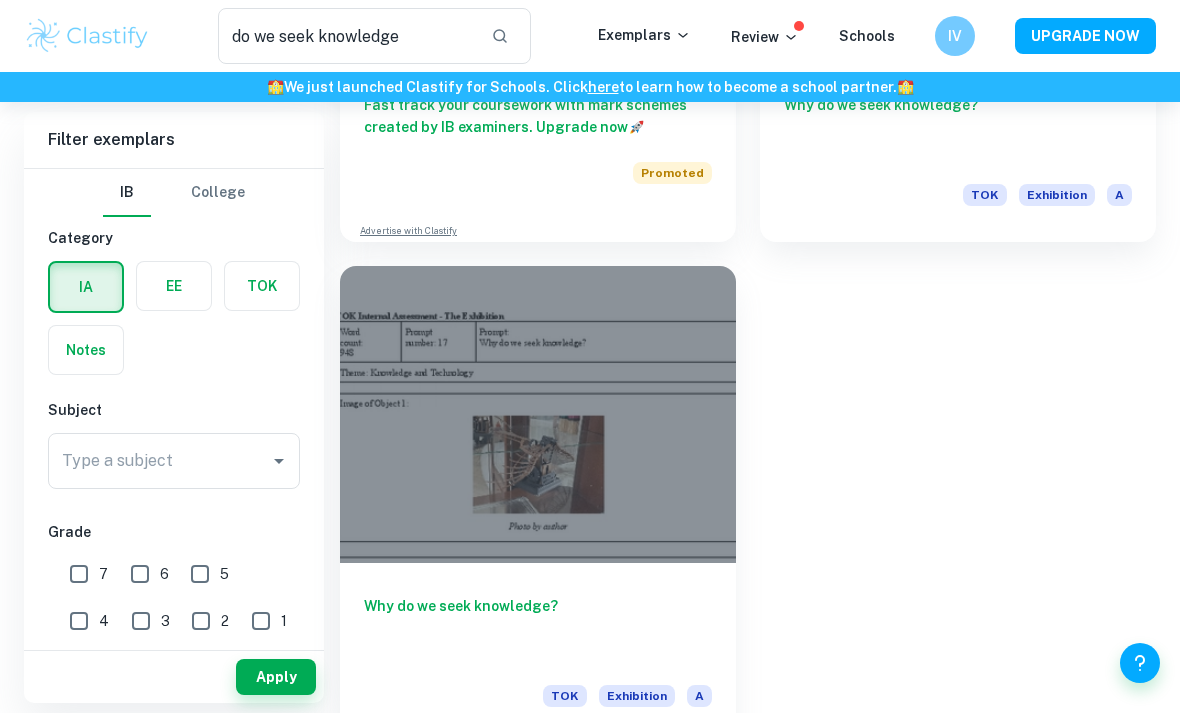 click at bounding box center [538, 414] 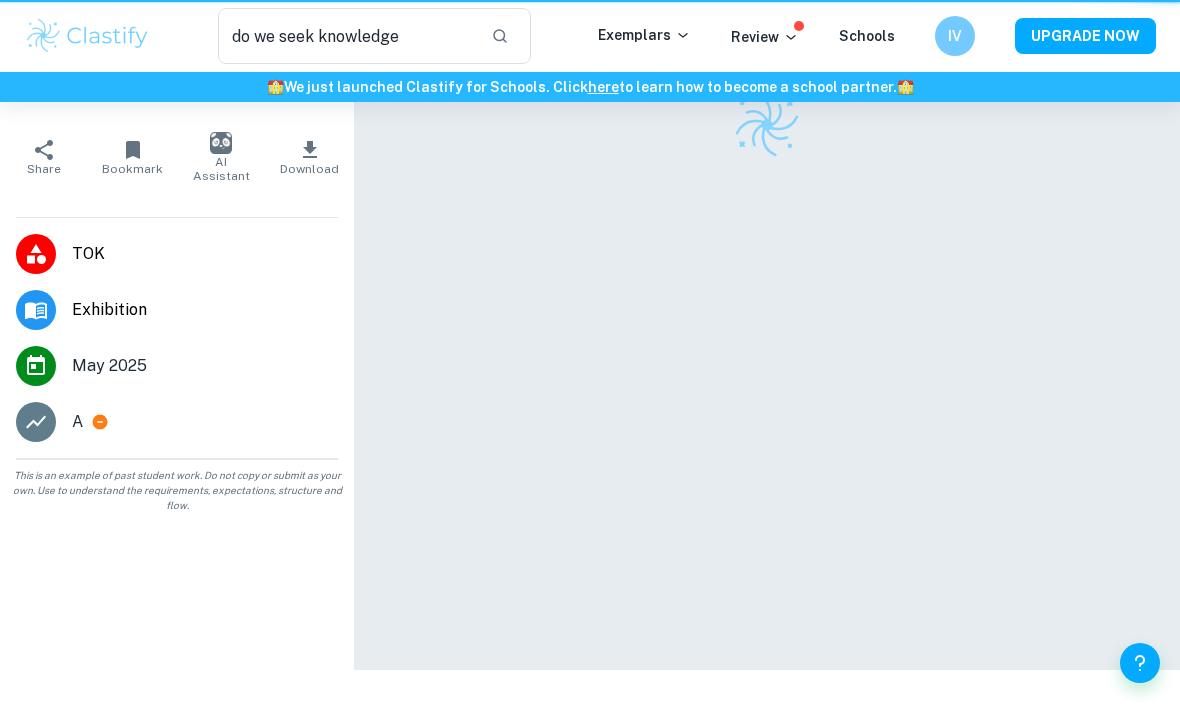 type 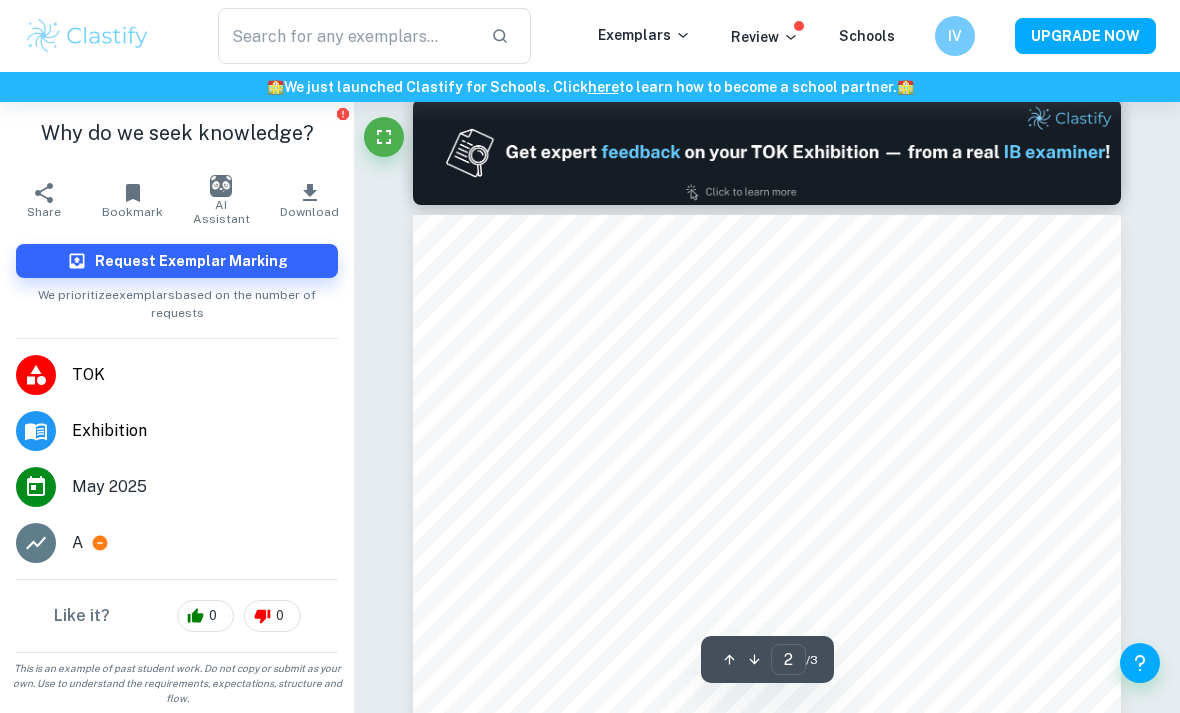 scroll, scrollTop: 1097, scrollLeft: 0, axis: vertical 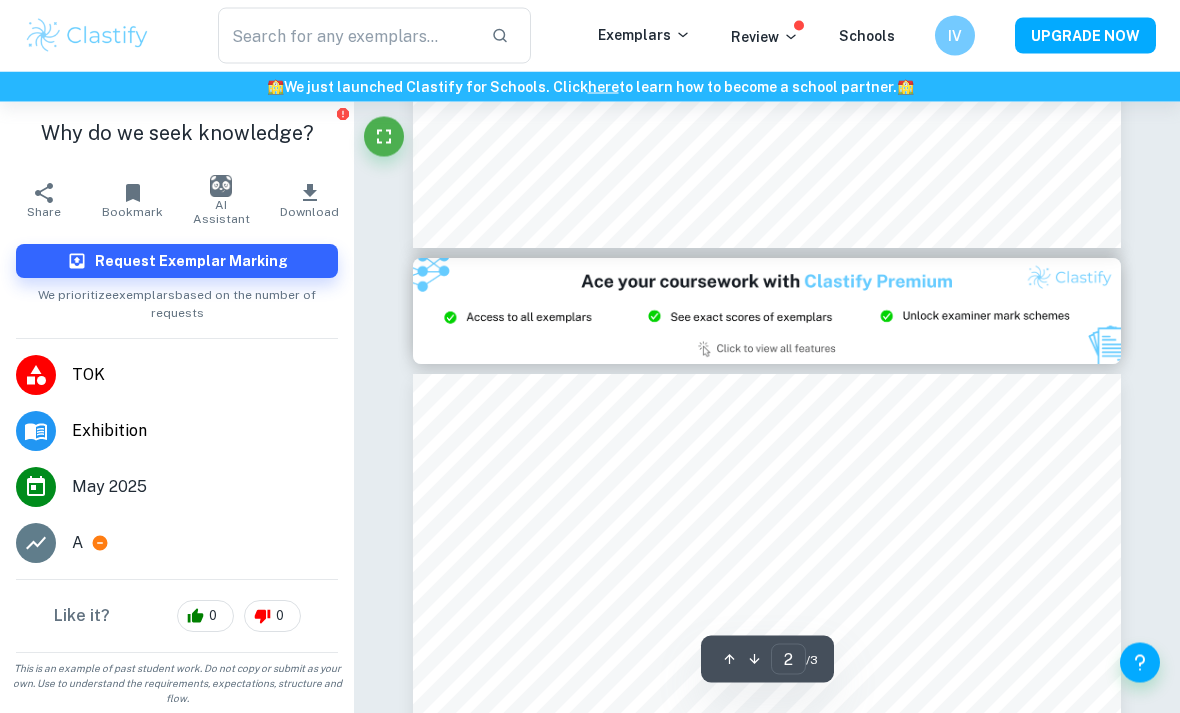 type on "3" 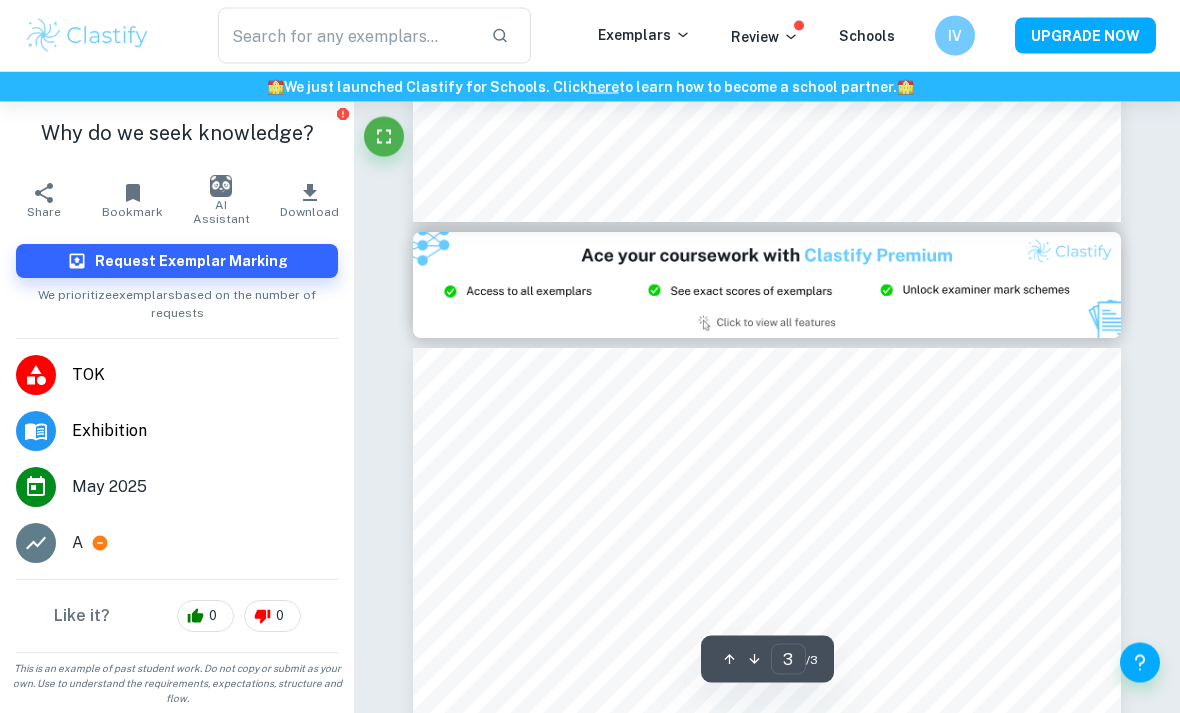 scroll, scrollTop: 2049, scrollLeft: 0, axis: vertical 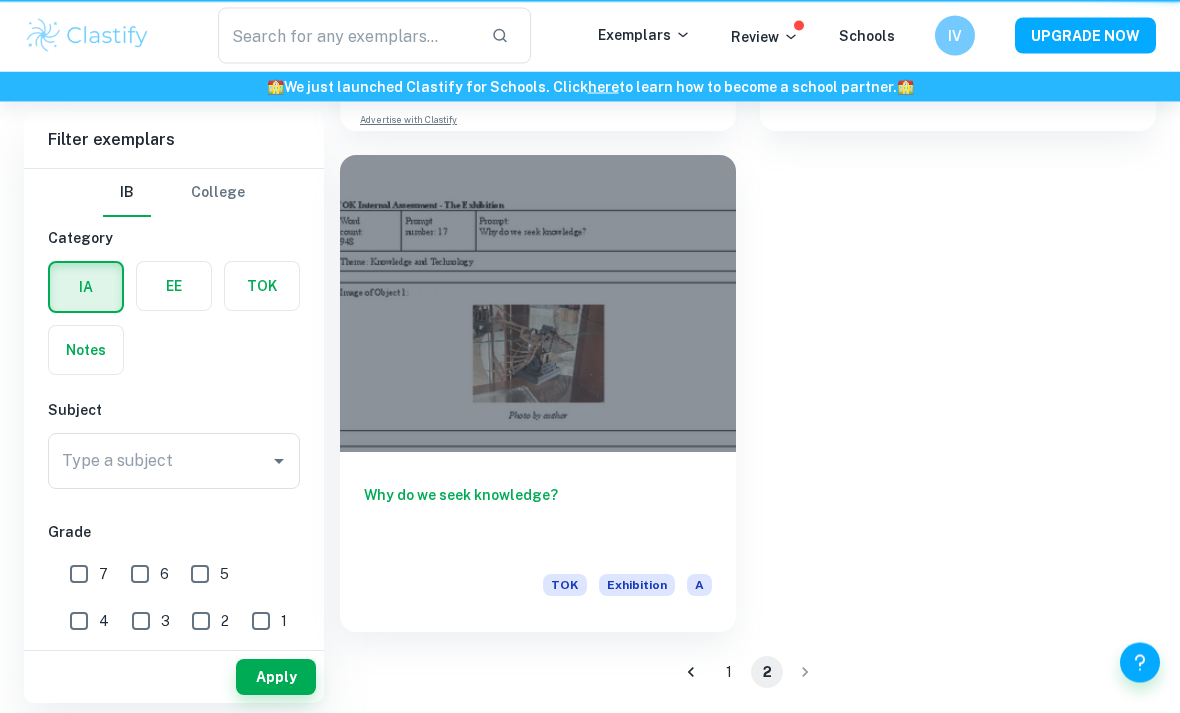 type on "do we seek knowledge" 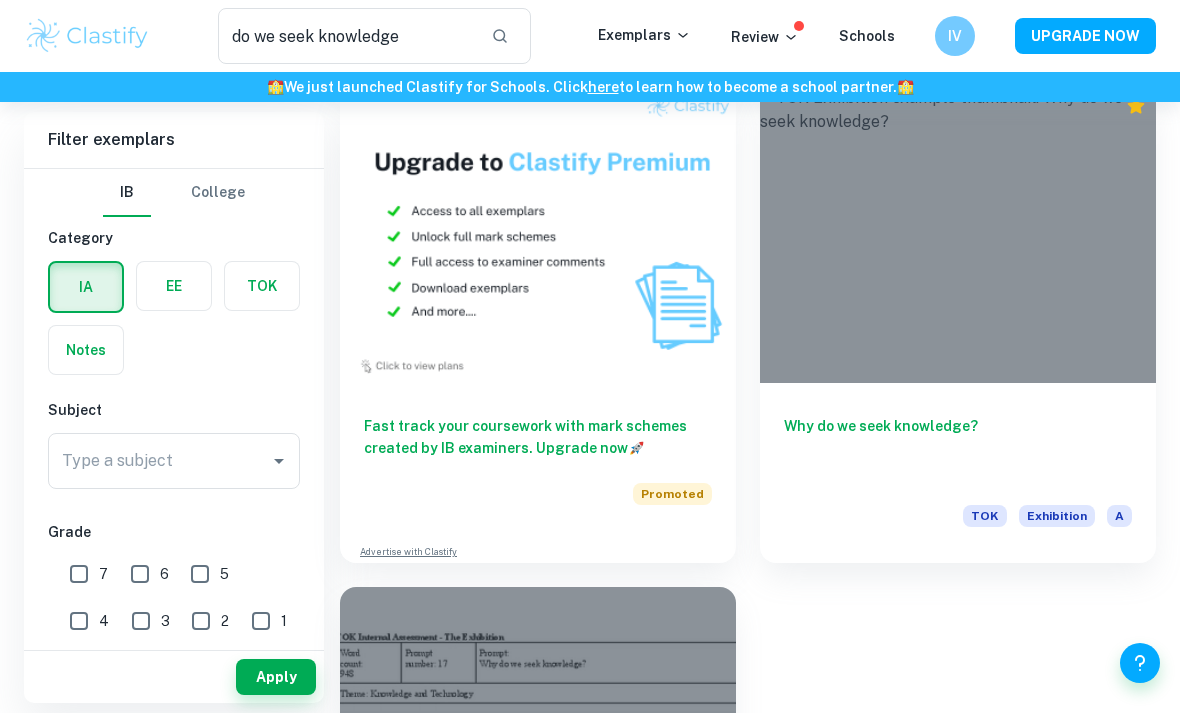 scroll, scrollTop: 1618, scrollLeft: 0, axis: vertical 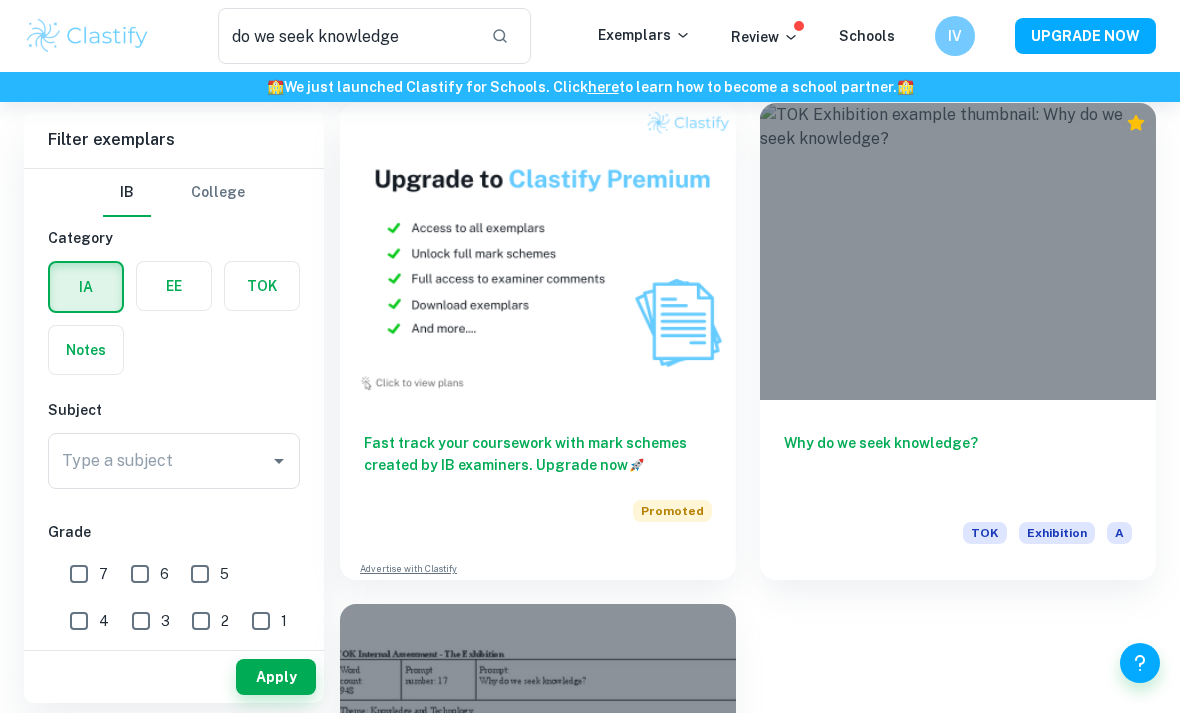 click at bounding box center [958, 251] 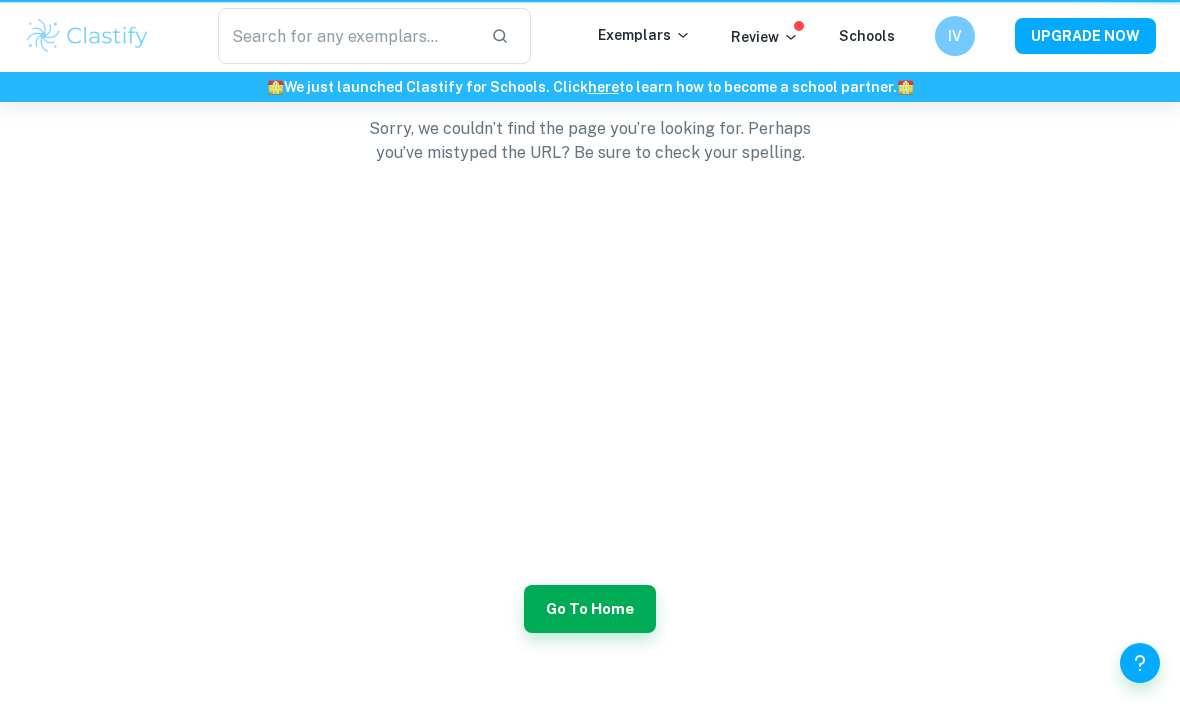 scroll, scrollTop: 0, scrollLeft: 0, axis: both 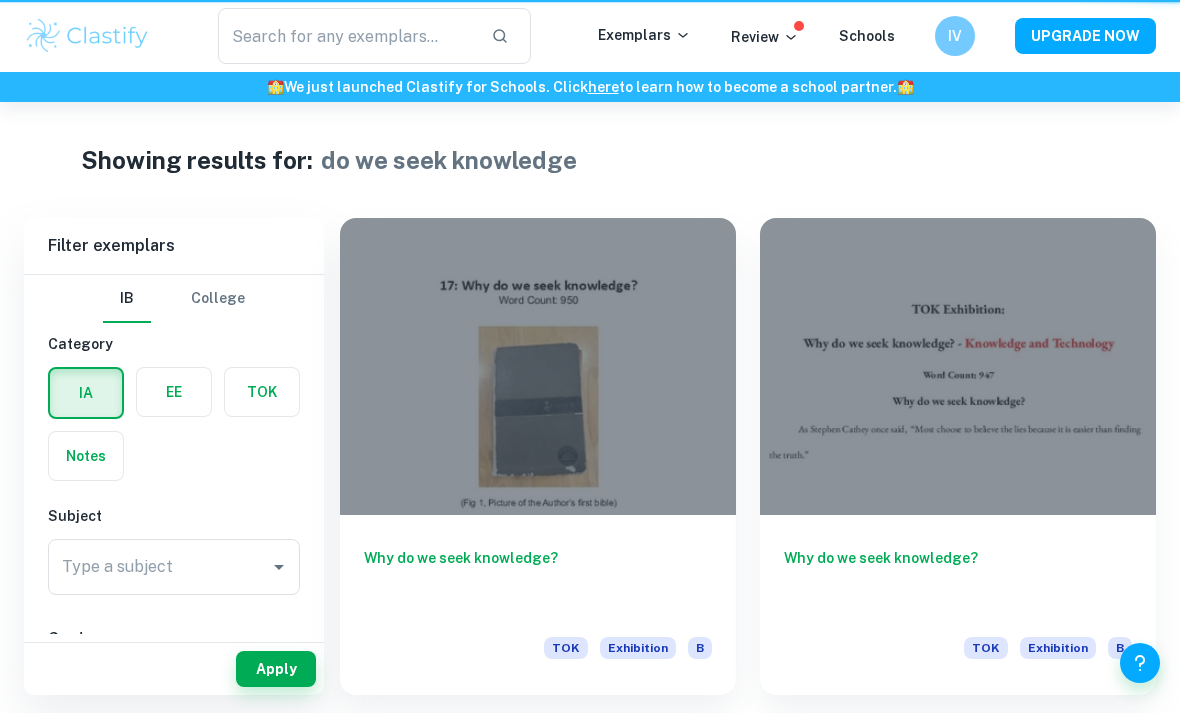type on "do we seek knowledge" 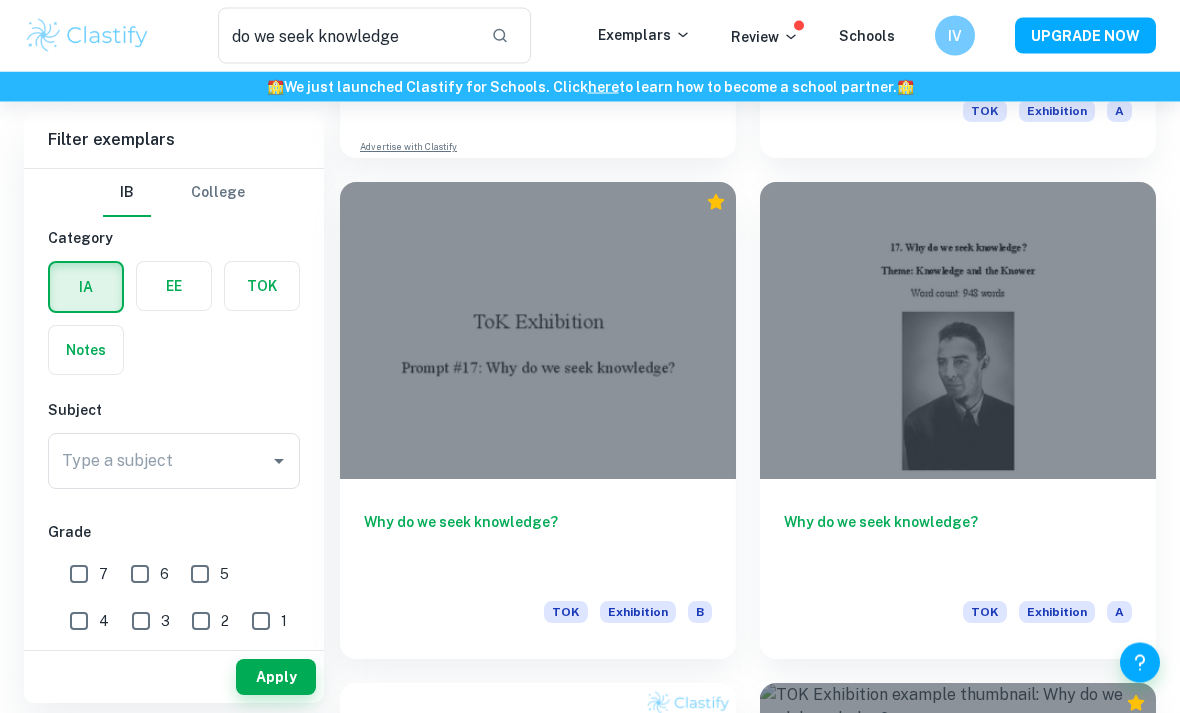 scroll, scrollTop: 0, scrollLeft: 0, axis: both 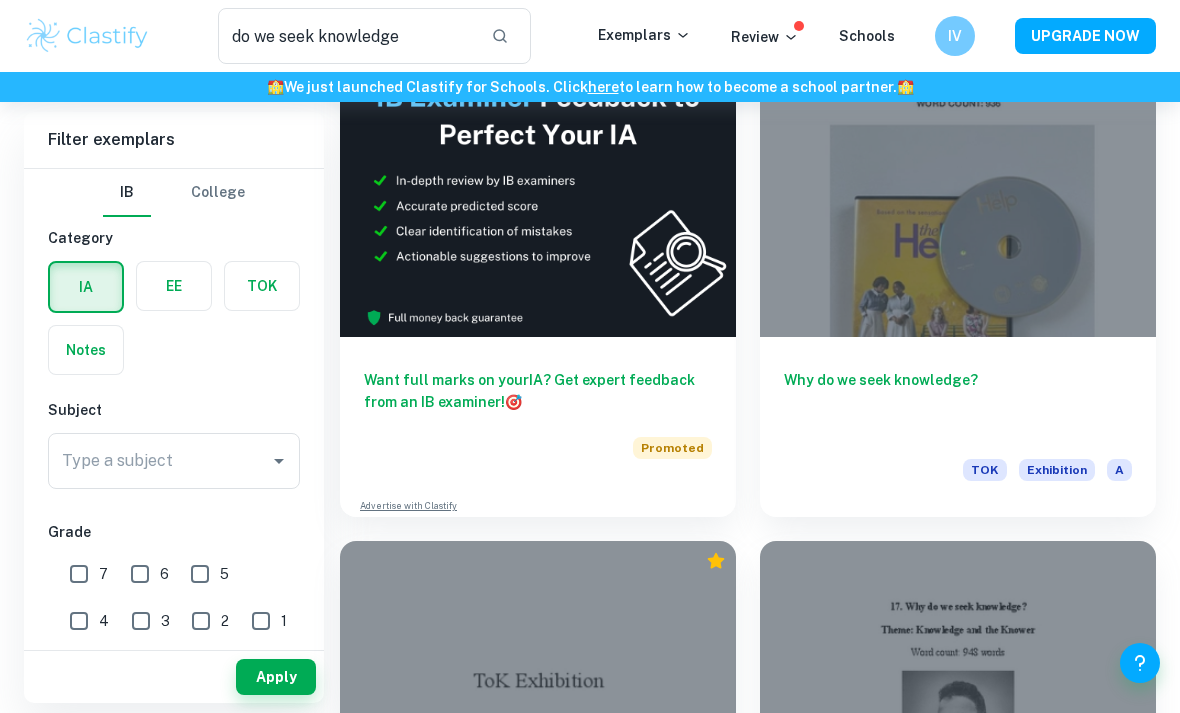 click at bounding box center [538, 689] 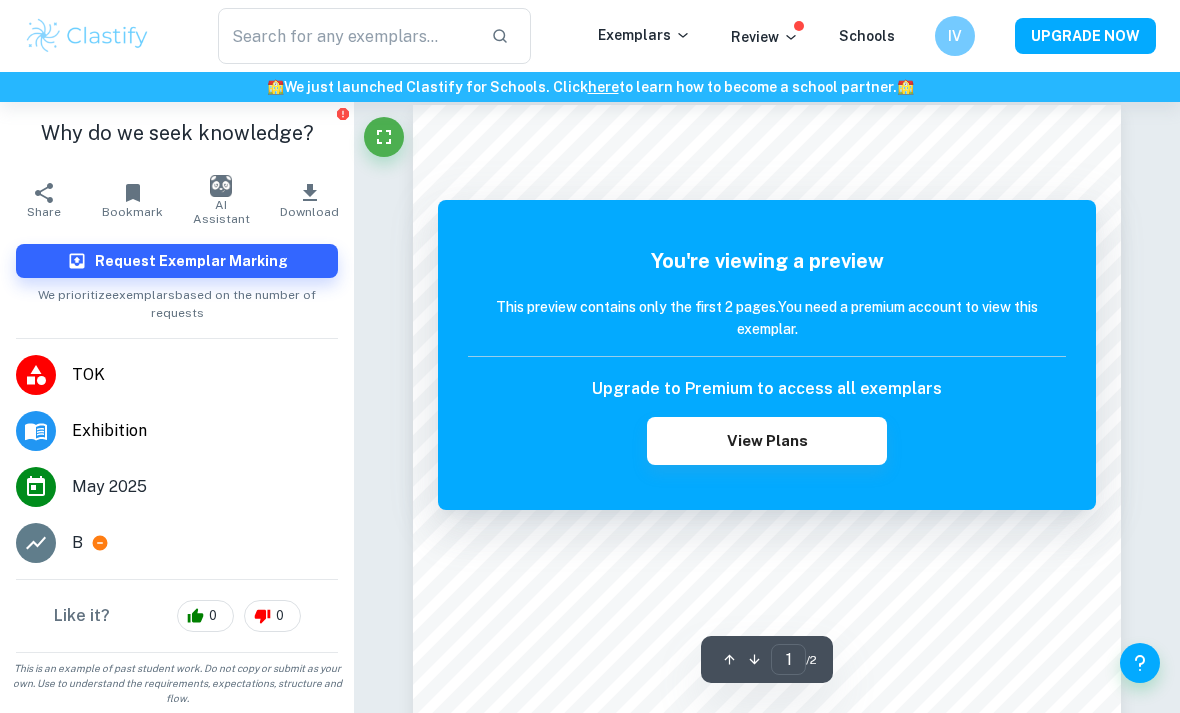 scroll, scrollTop: 0, scrollLeft: 0, axis: both 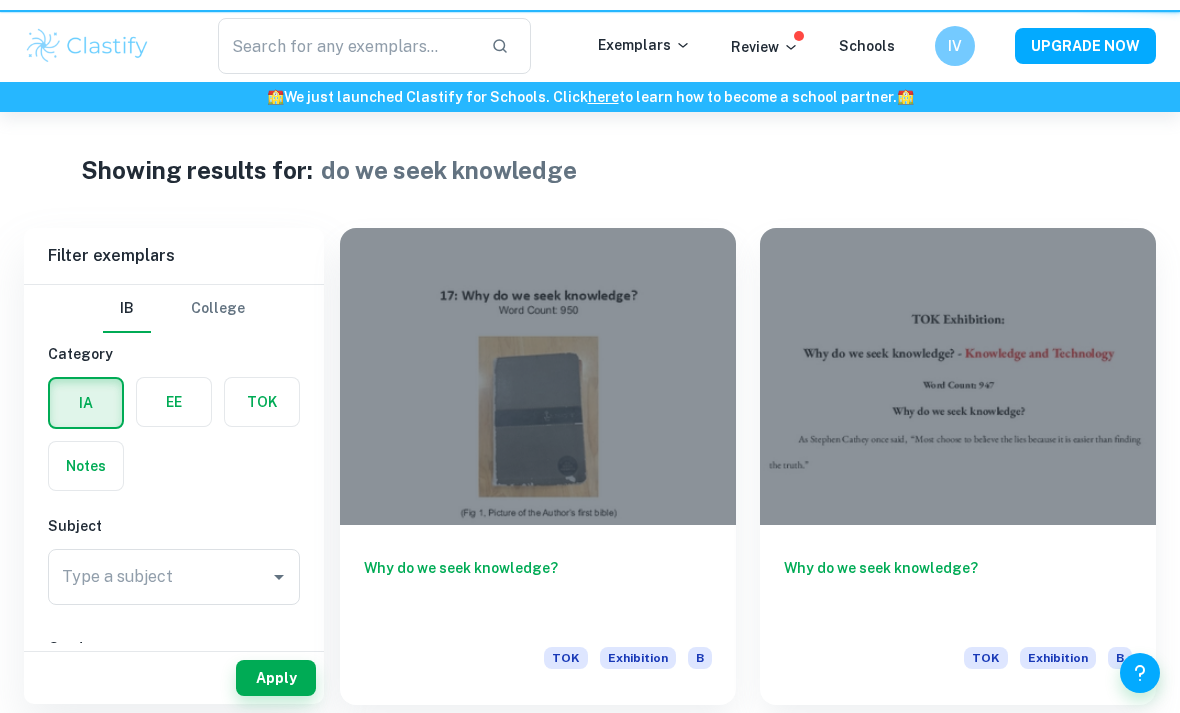 type on "do we seek knowledge" 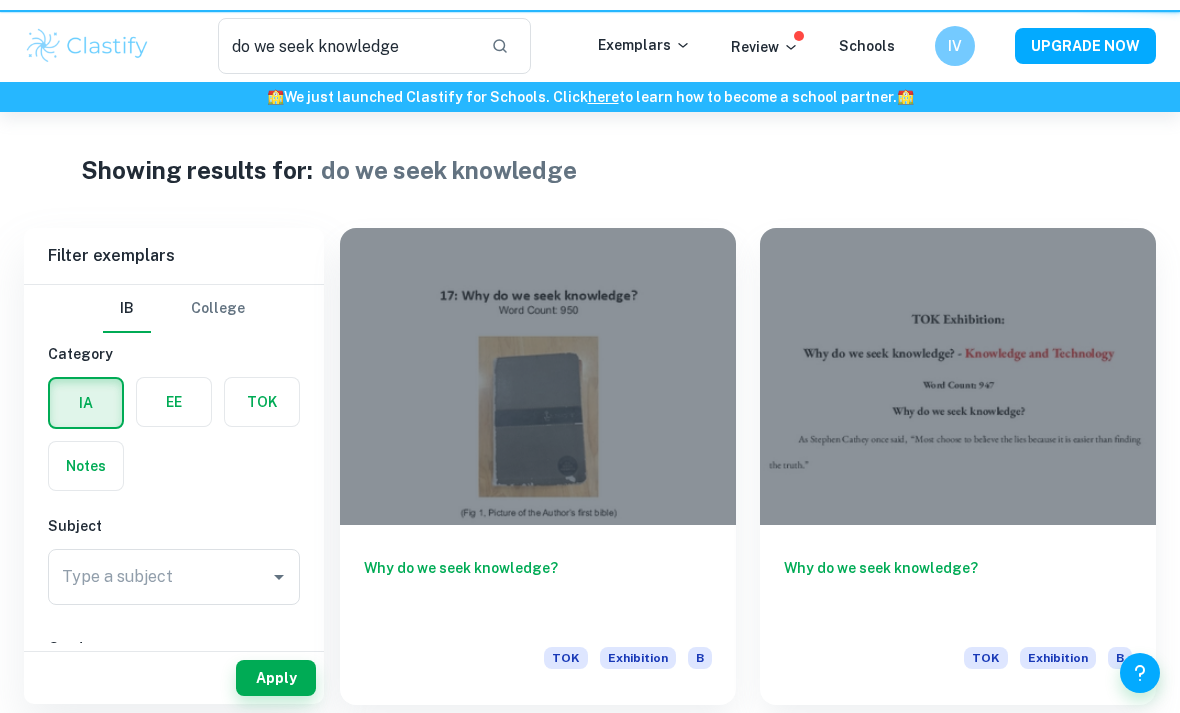 scroll, scrollTop: 1038, scrollLeft: 0, axis: vertical 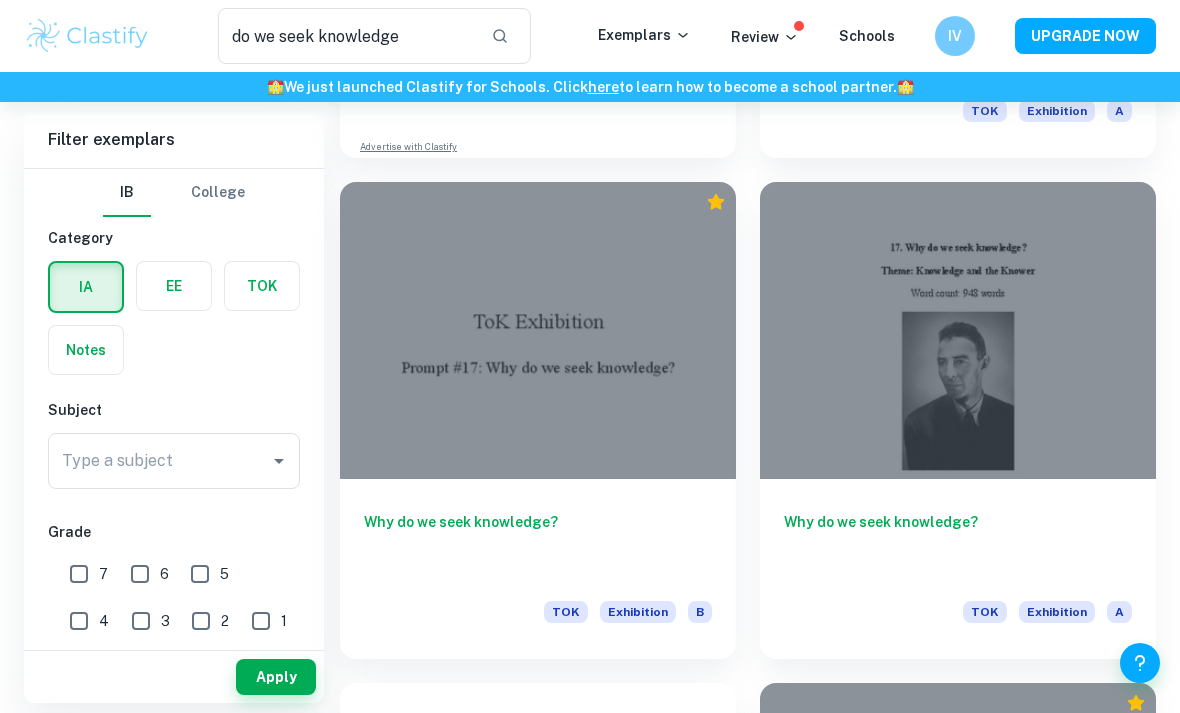click at bounding box center [958, 330] 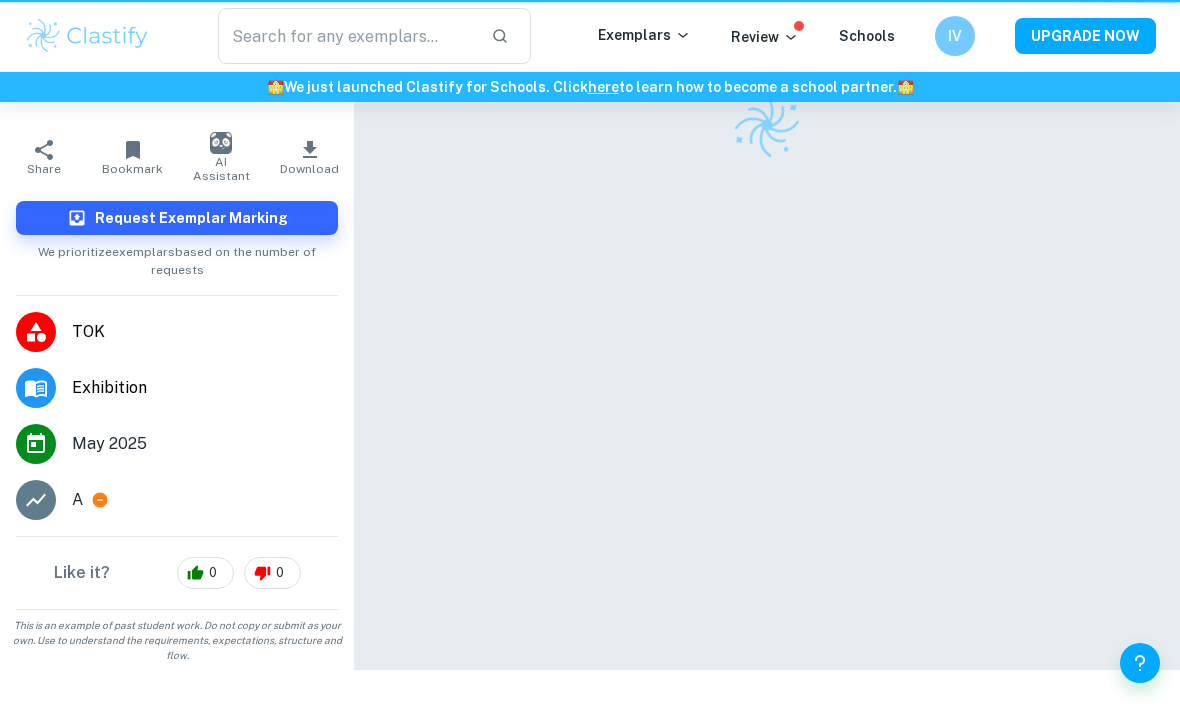 scroll, scrollTop: 0, scrollLeft: 0, axis: both 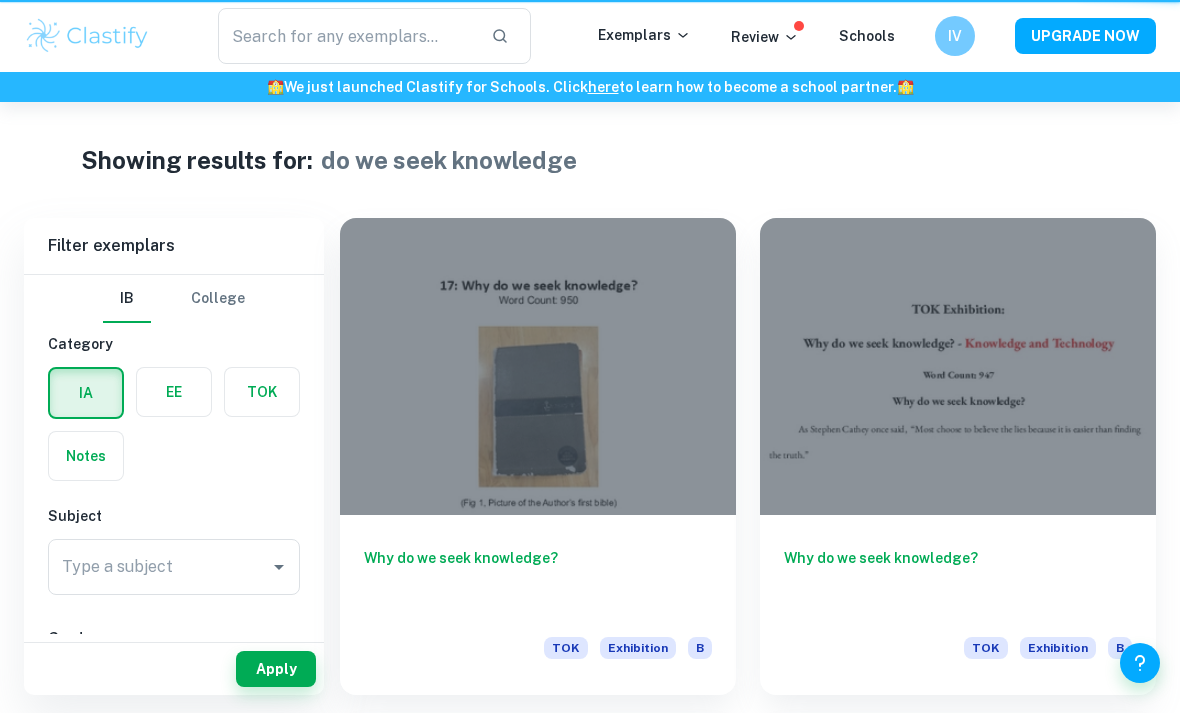 type on "do we seek knowledge" 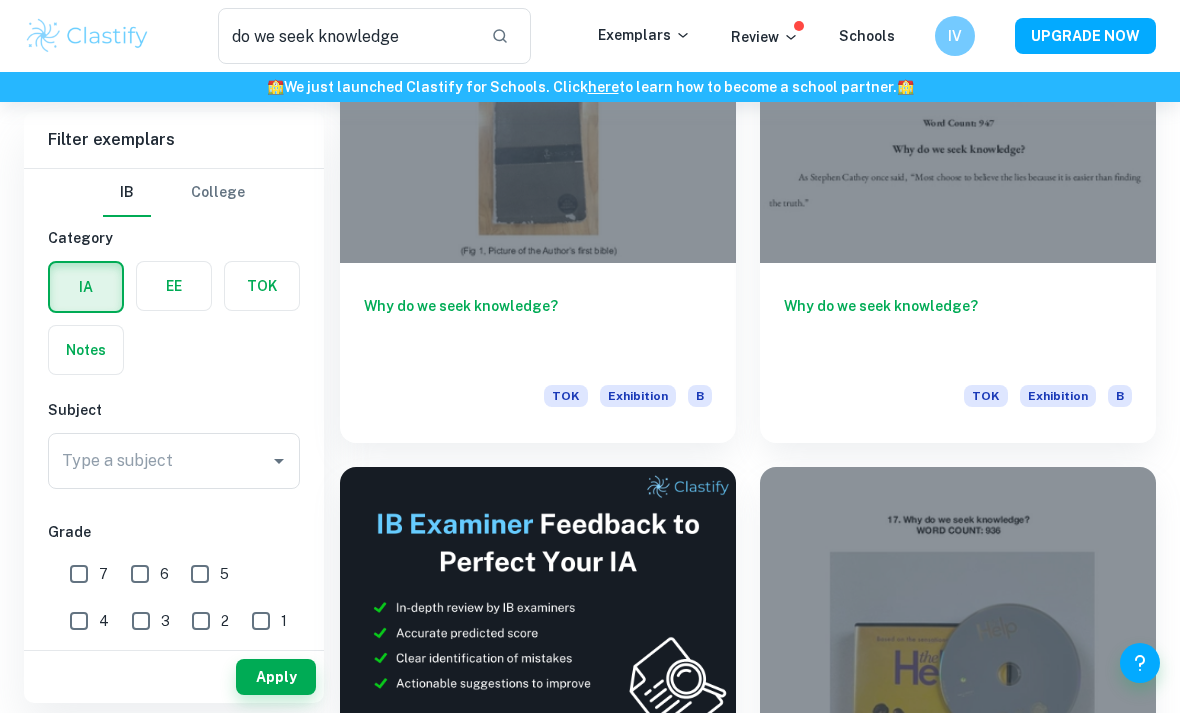 scroll, scrollTop: 134, scrollLeft: 0, axis: vertical 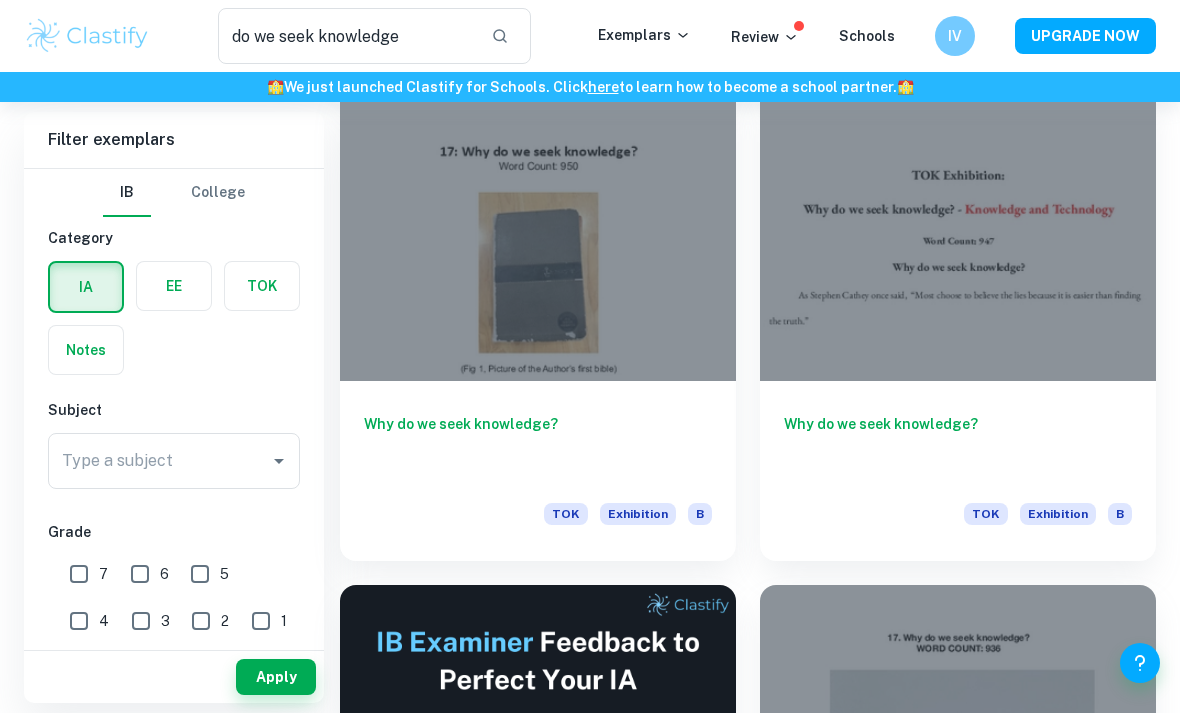 click at bounding box center [958, 232] 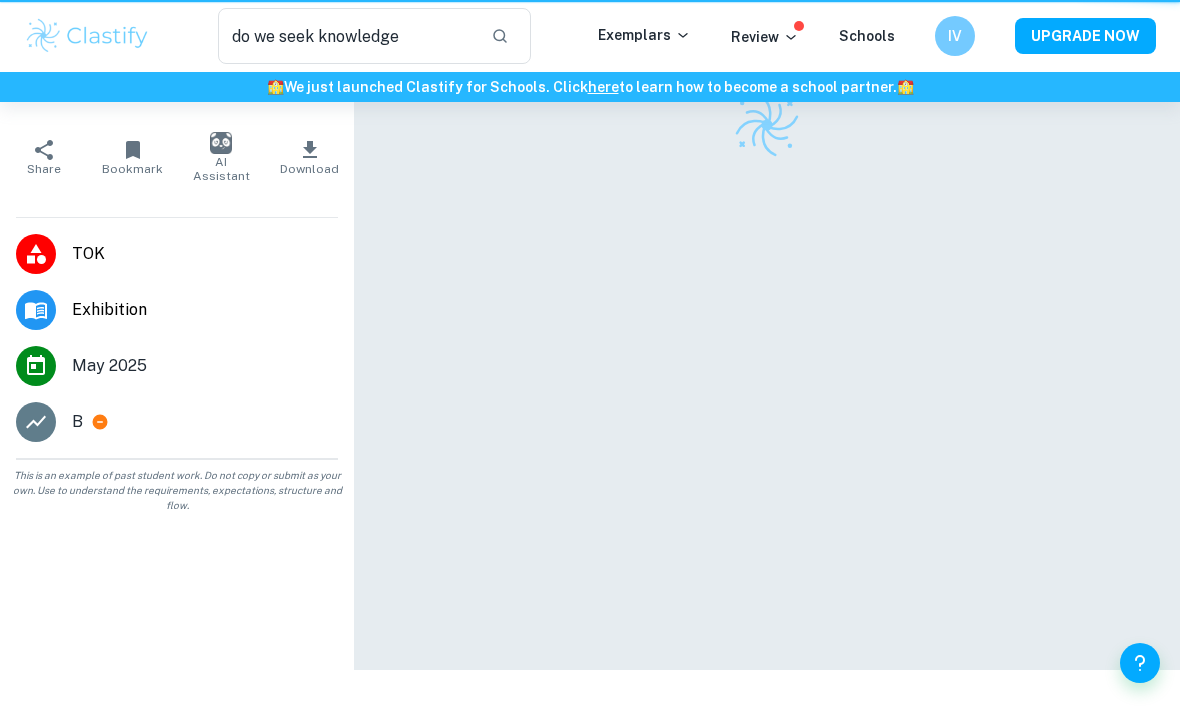 type 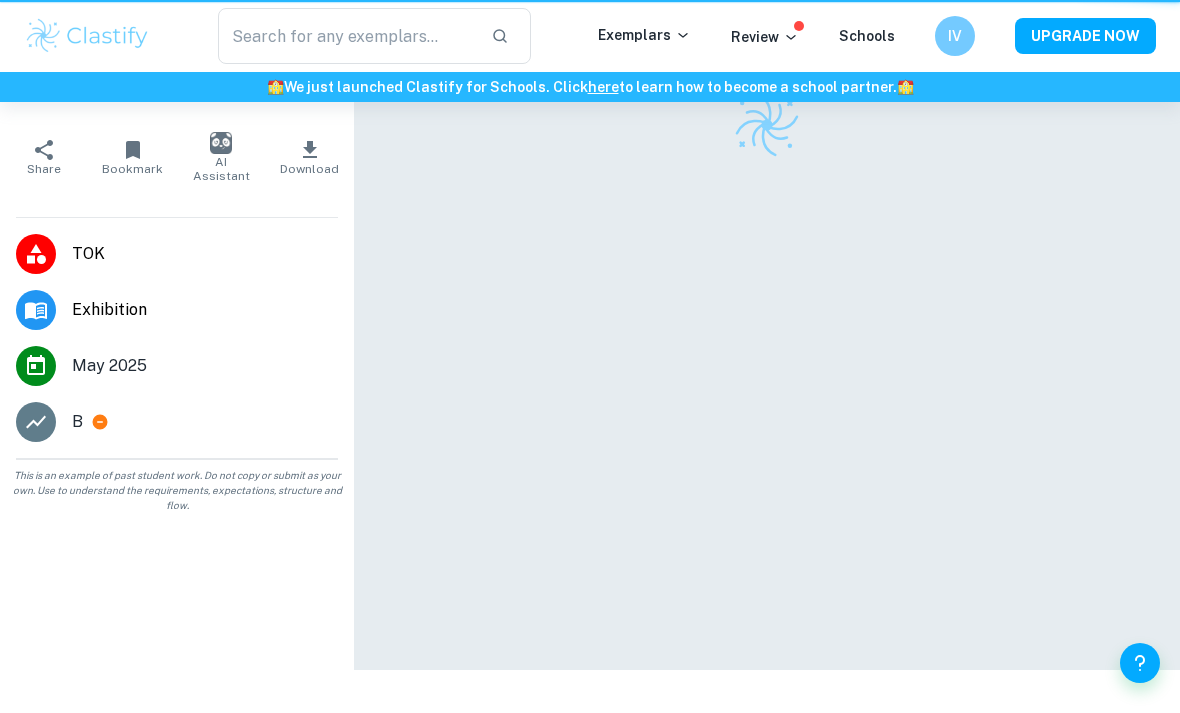 scroll, scrollTop: 0, scrollLeft: 0, axis: both 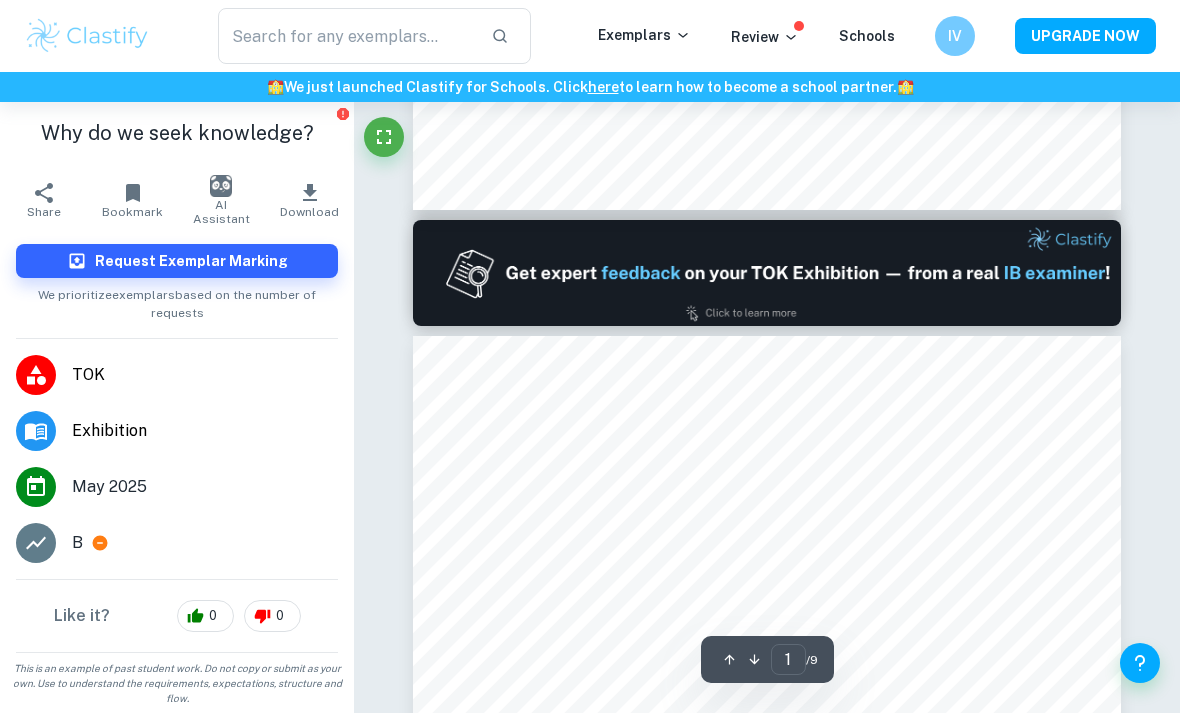 type on "2" 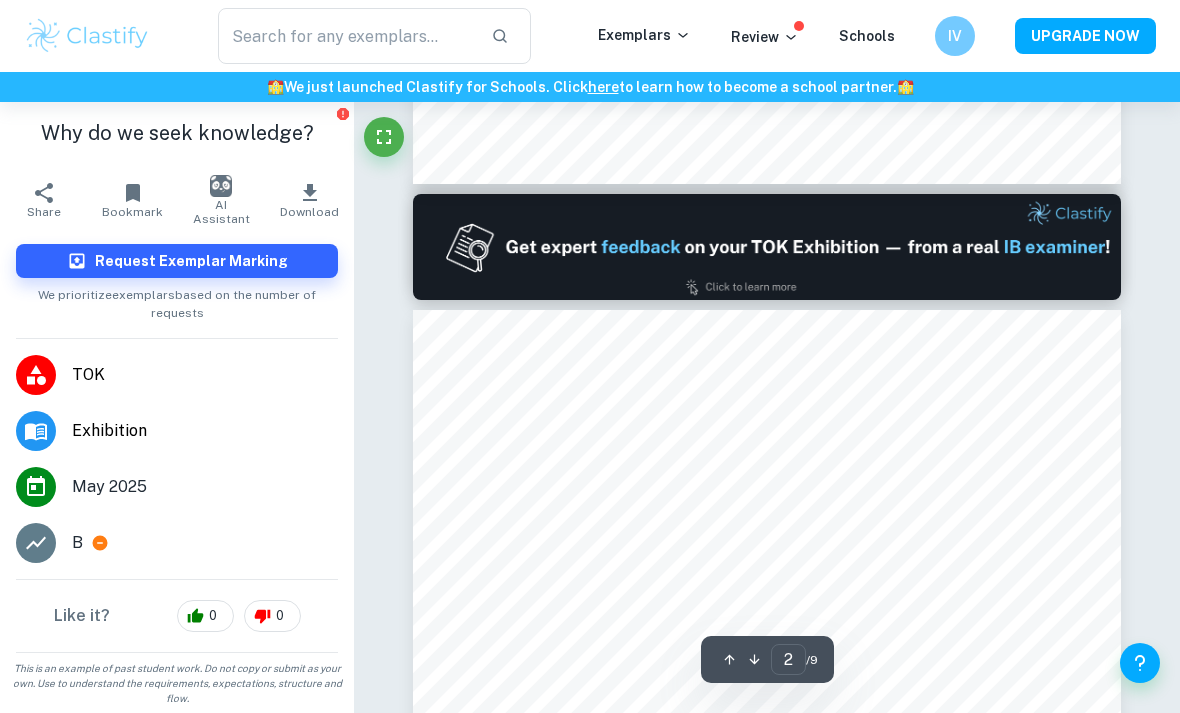 type on "do we seek knowledge" 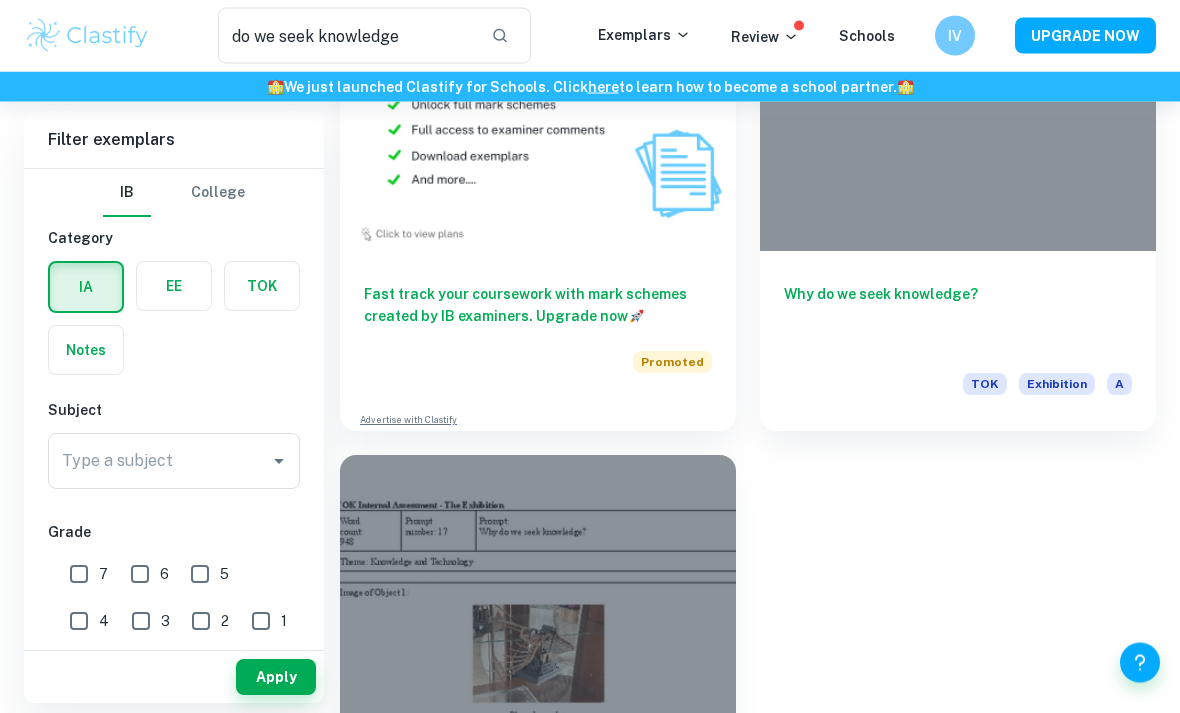 scroll, scrollTop: 2002, scrollLeft: 0, axis: vertical 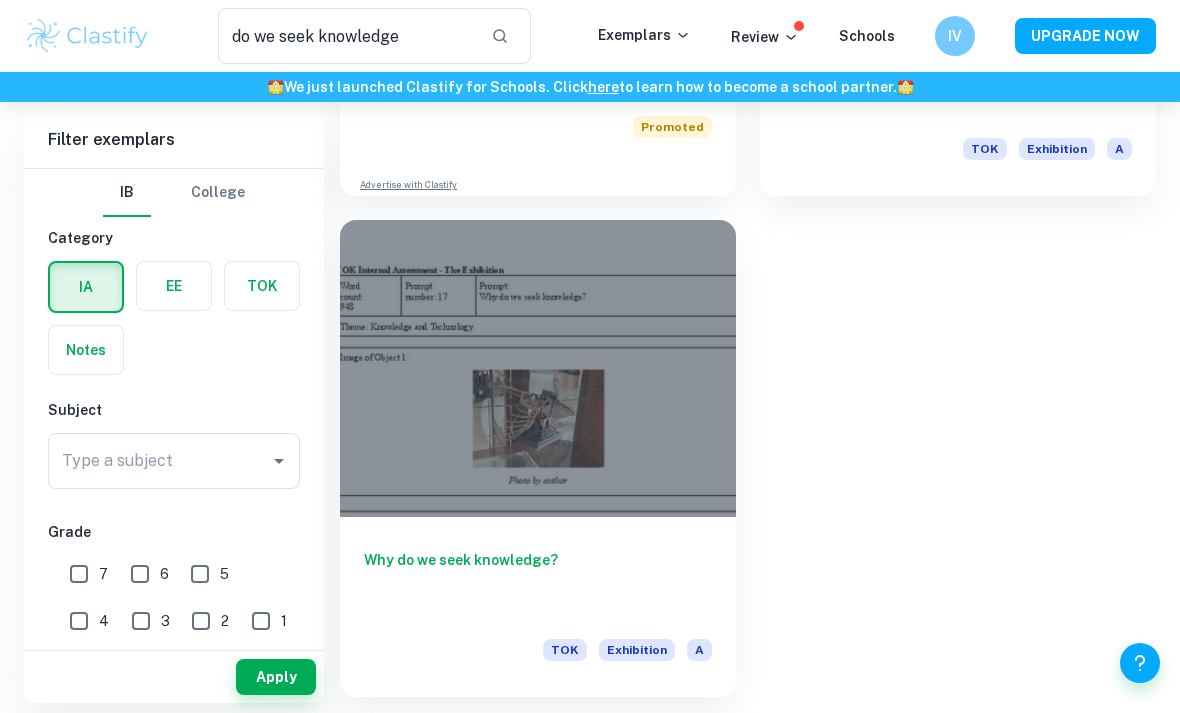 click on "1" at bounding box center (729, 737) 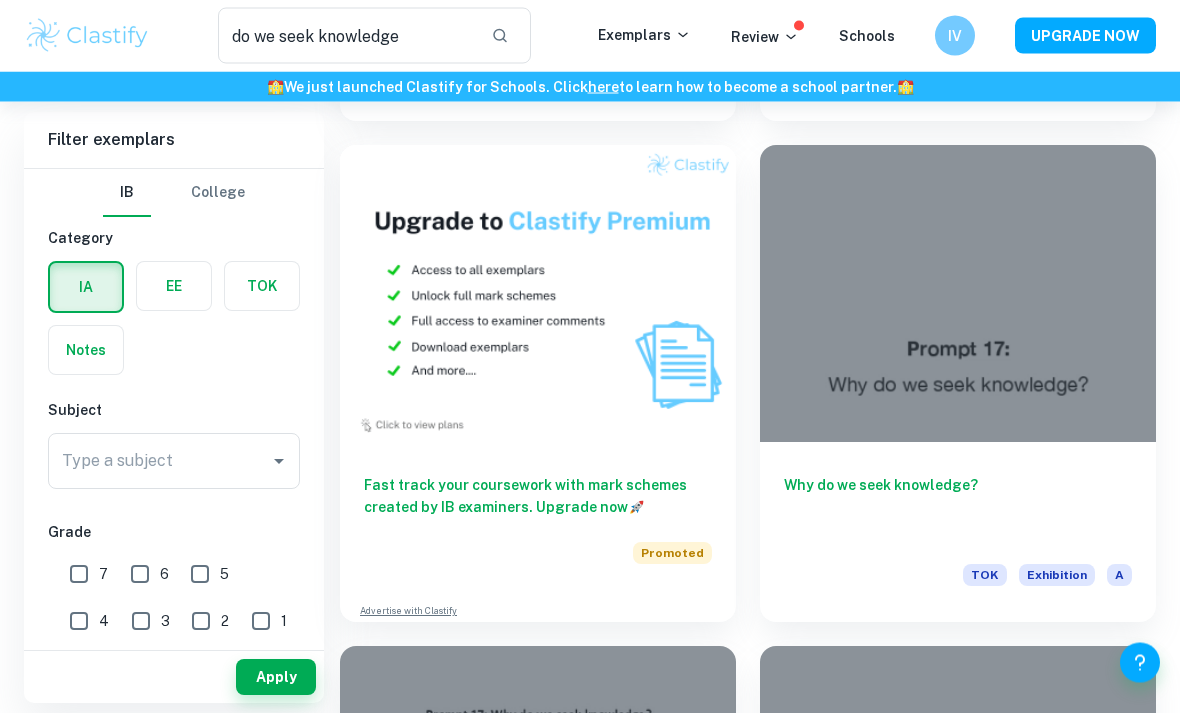 scroll, scrollTop: 1576, scrollLeft: 0, axis: vertical 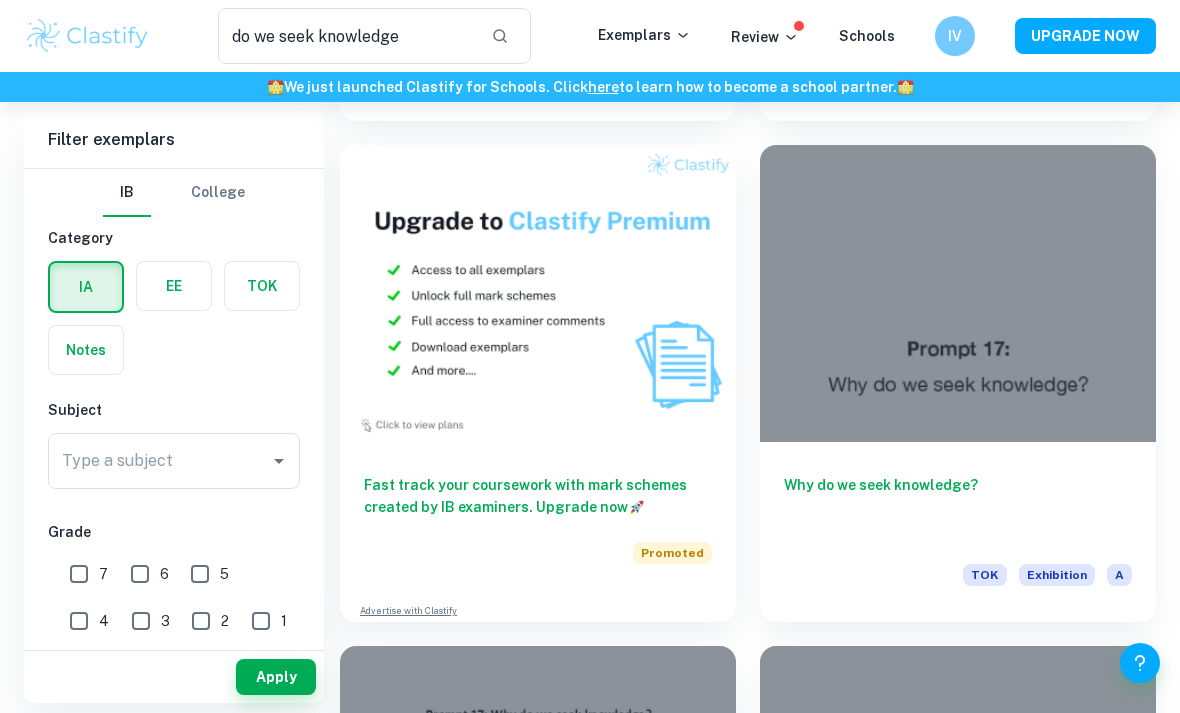 click at bounding box center (958, 293) 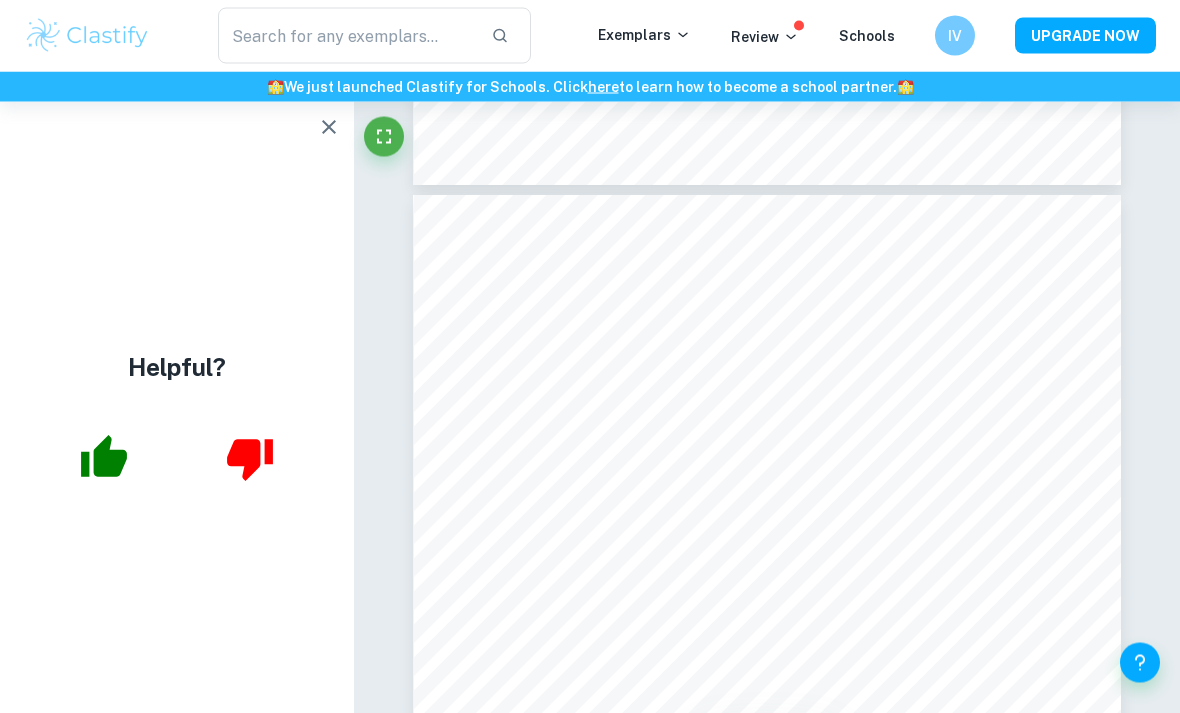 scroll, scrollTop: 6225, scrollLeft: 0, axis: vertical 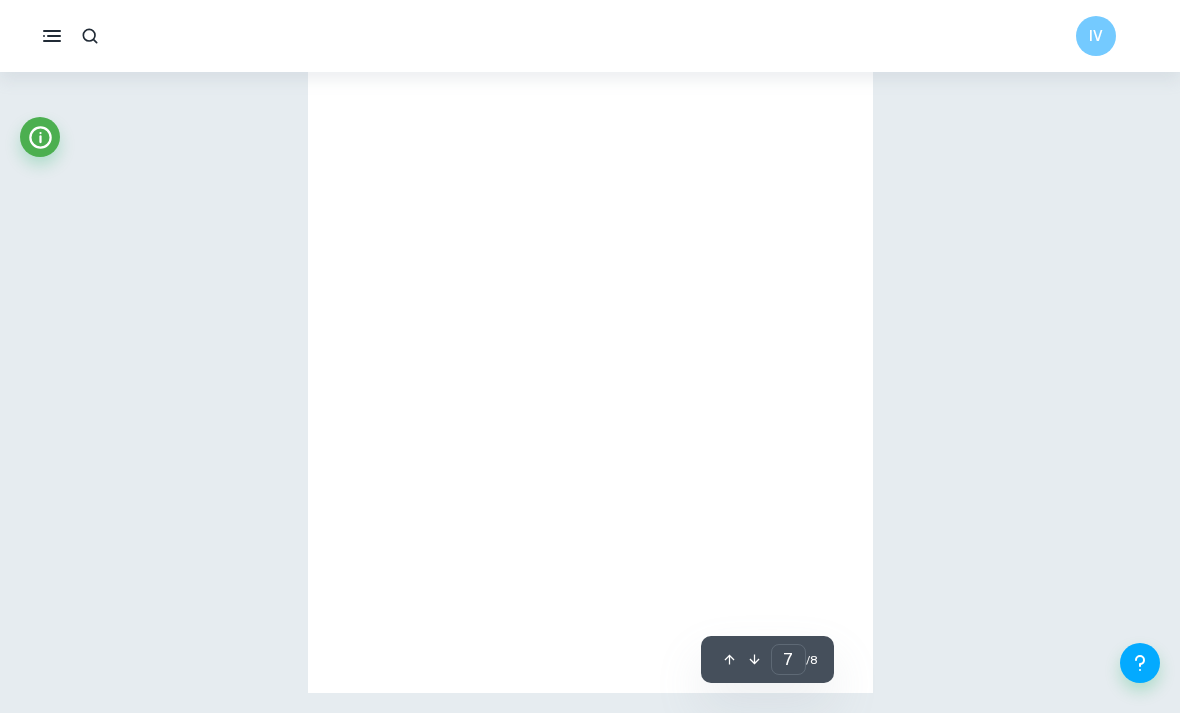 type on "2" 